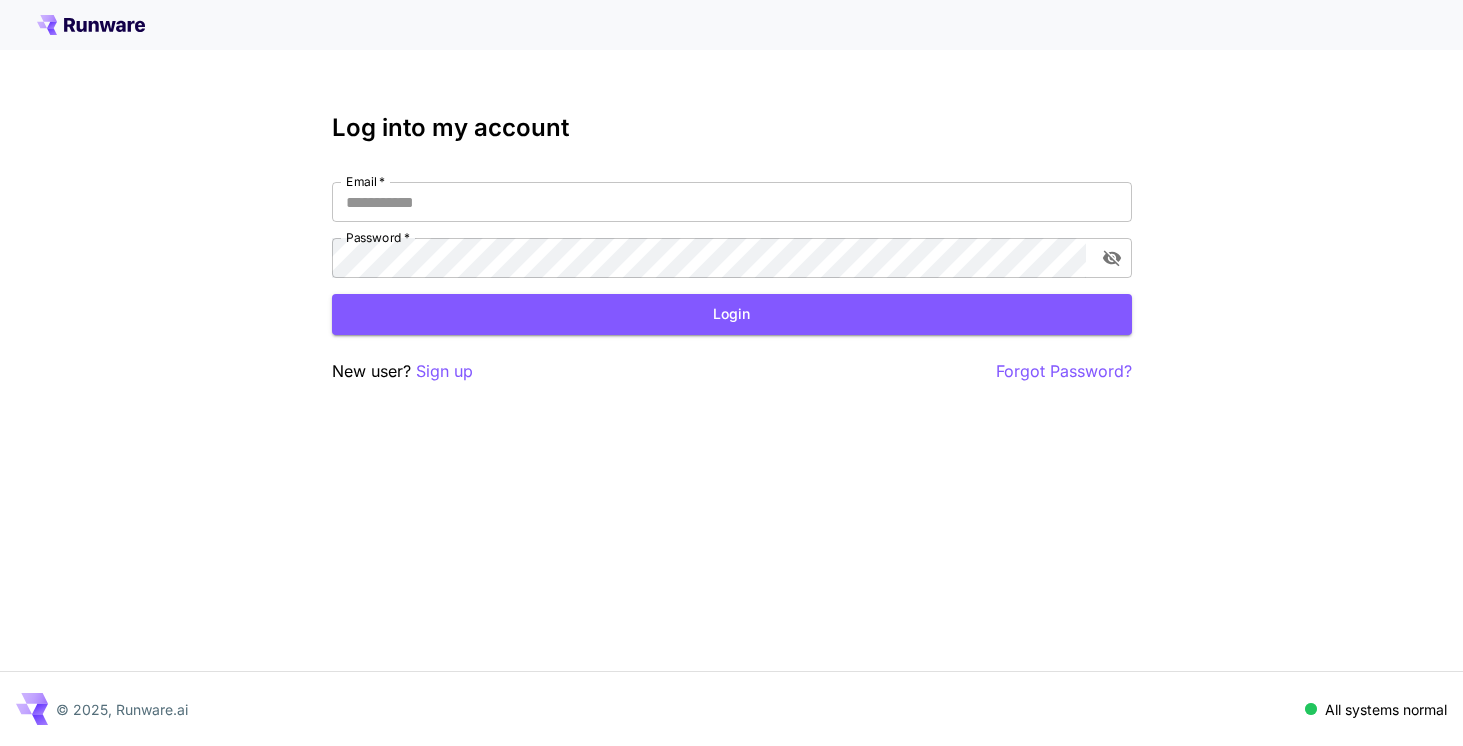 scroll, scrollTop: 0, scrollLeft: 0, axis: both 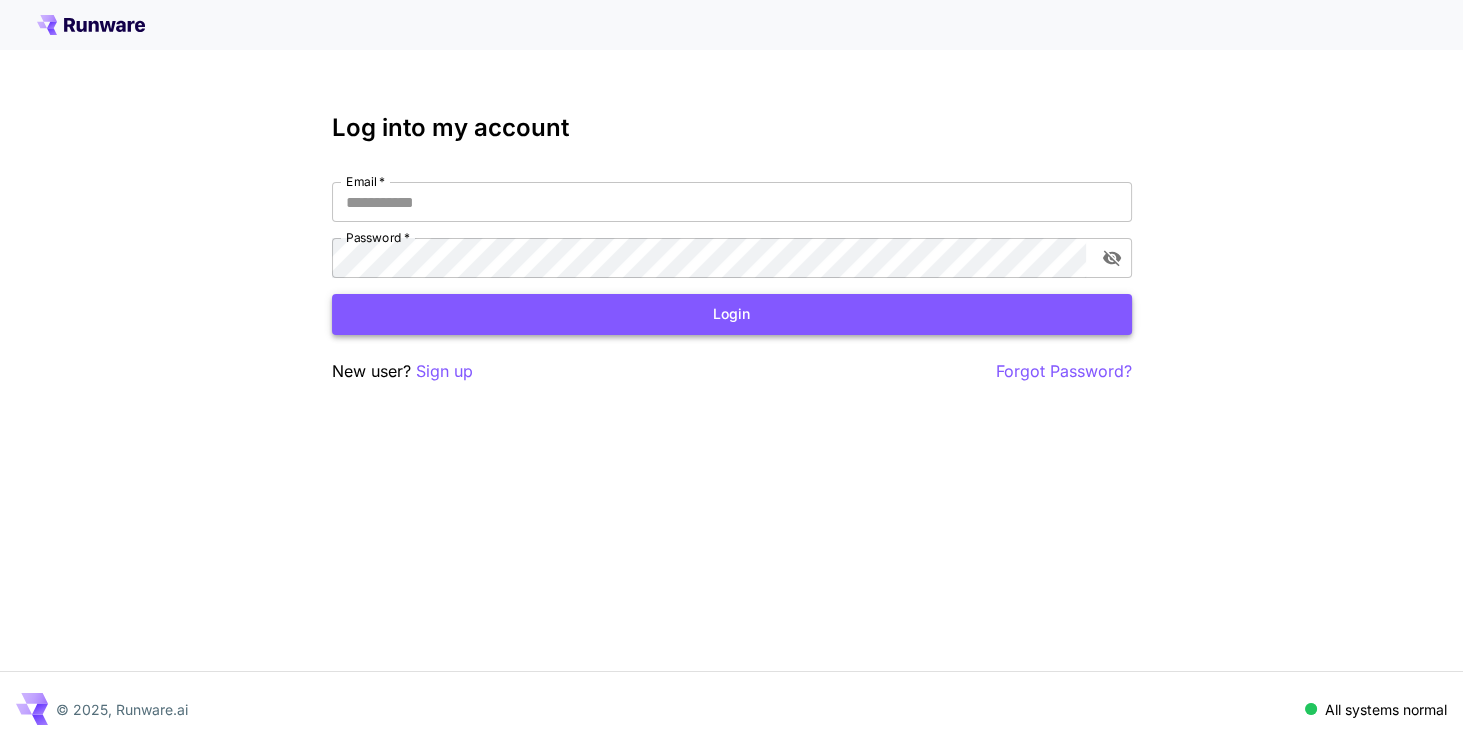 type on "**********" 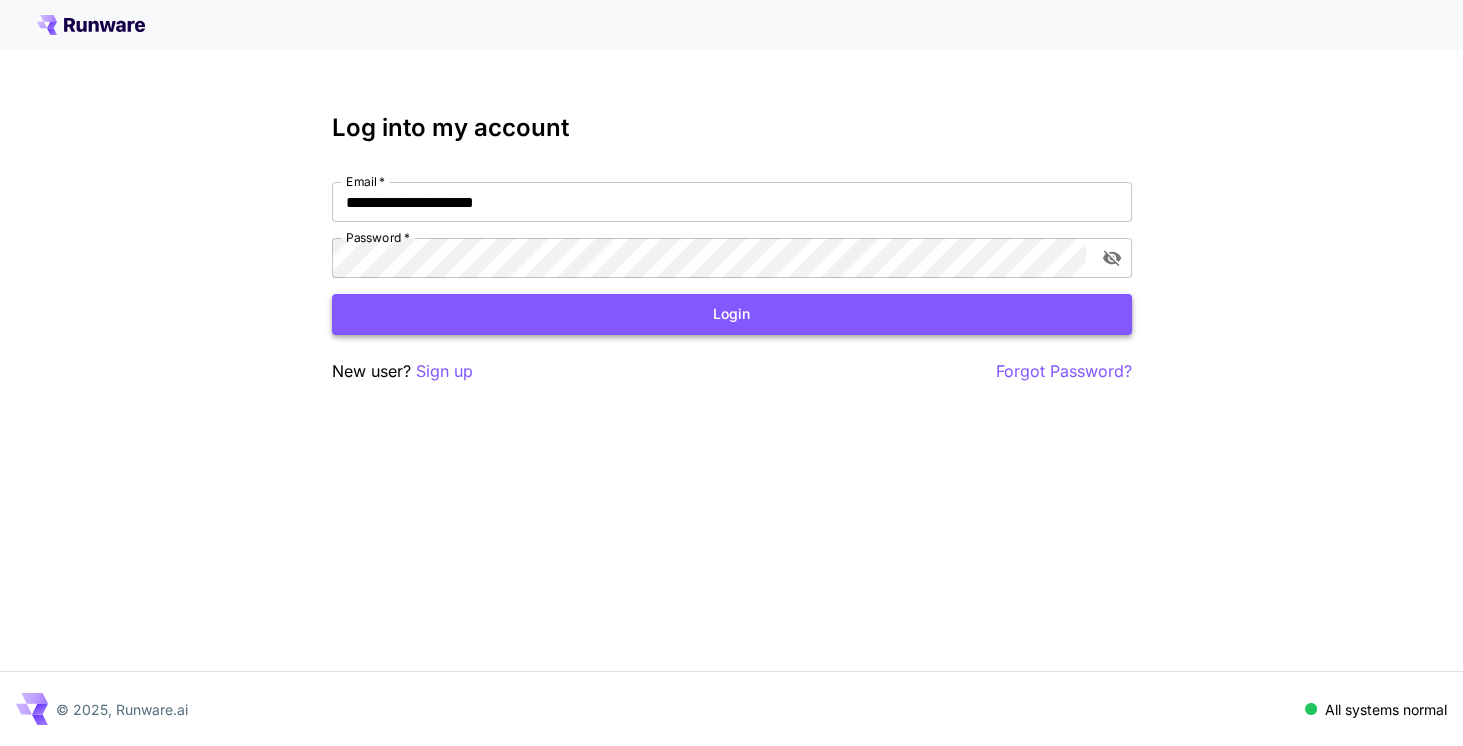click on "Login" at bounding box center [732, 314] 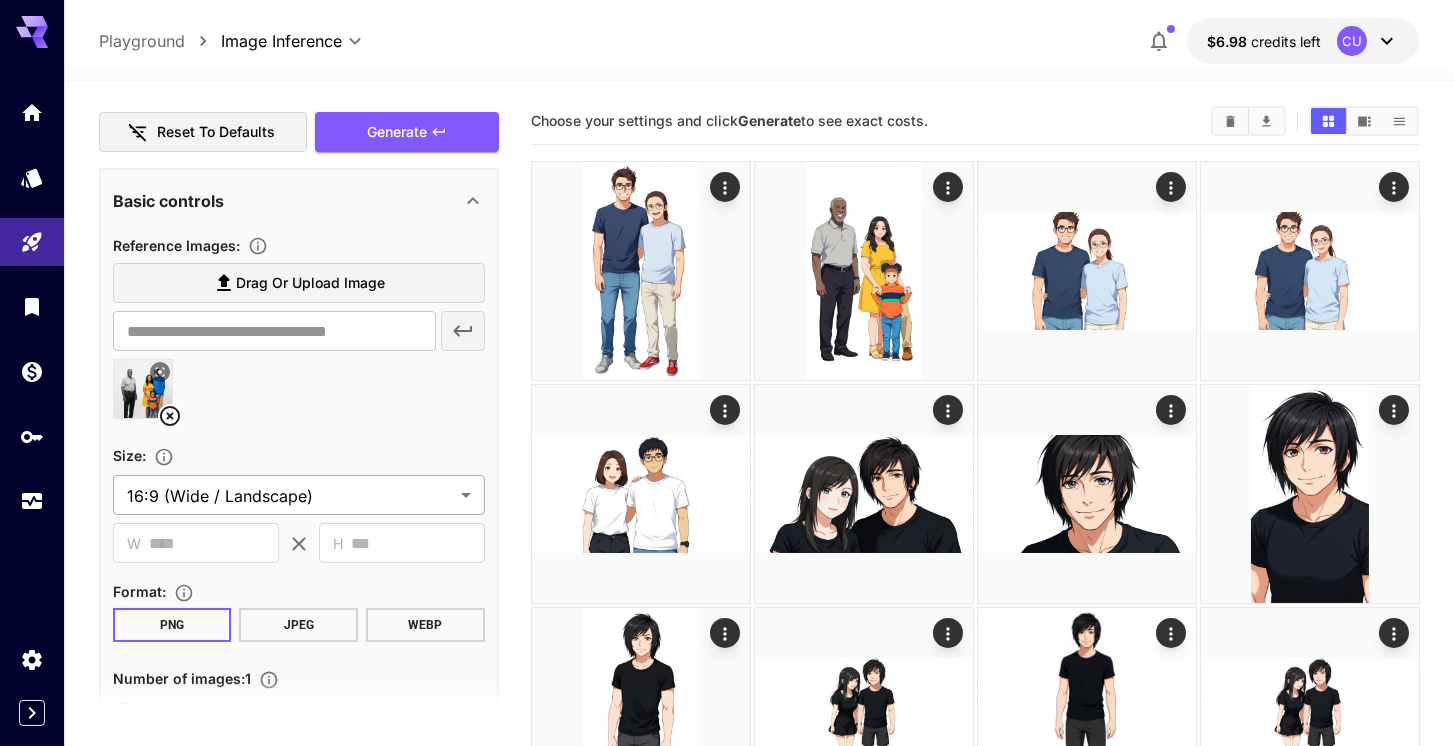 scroll, scrollTop: 400, scrollLeft: 0, axis: vertical 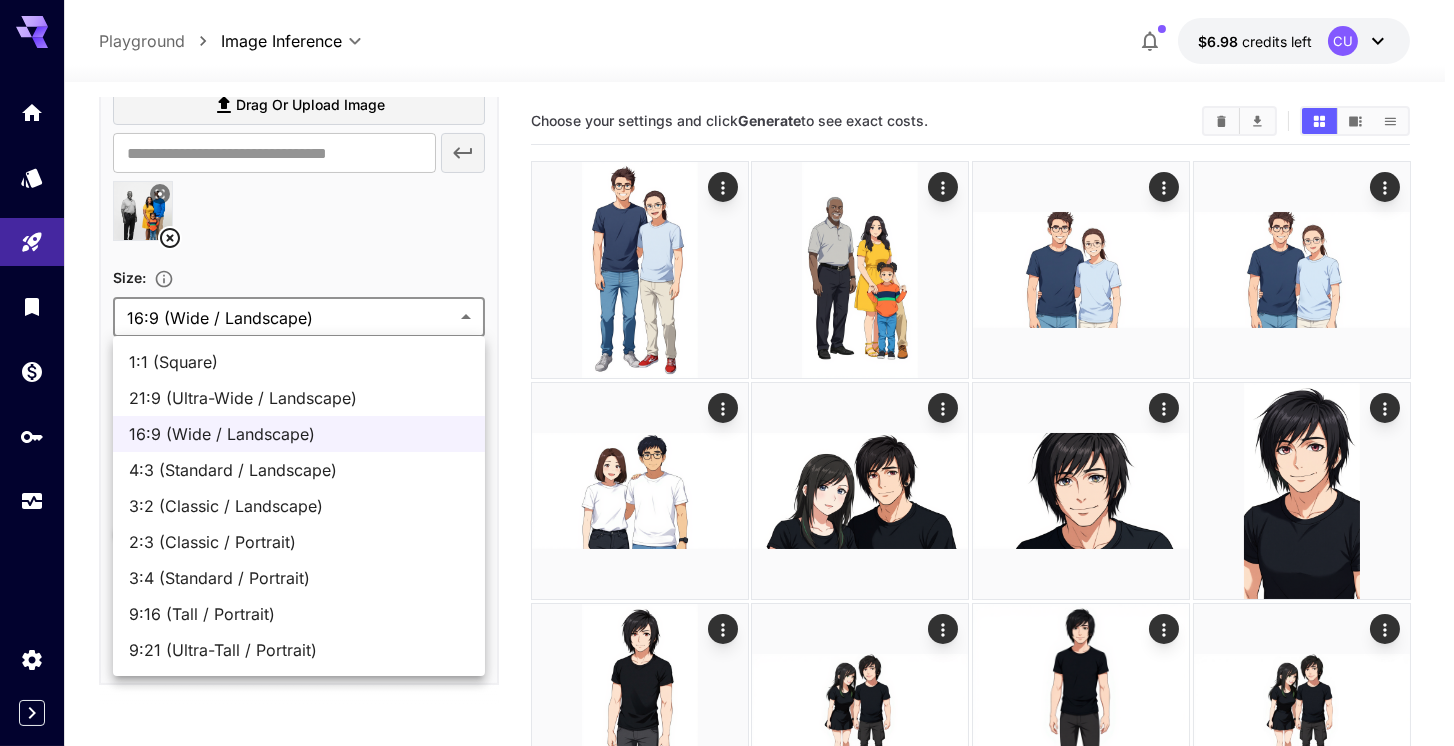 click on "**********" at bounding box center (727, 771) 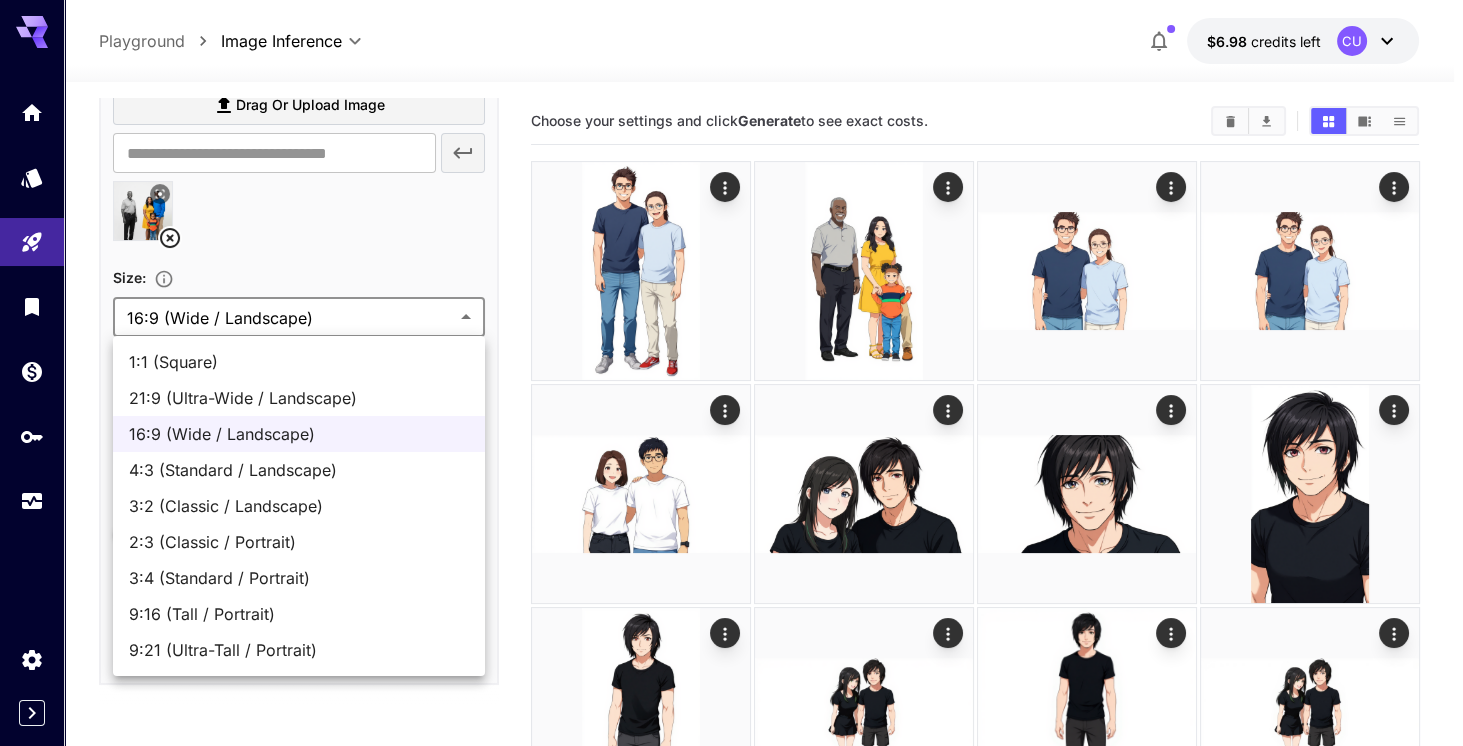 click at bounding box center [731, 373] 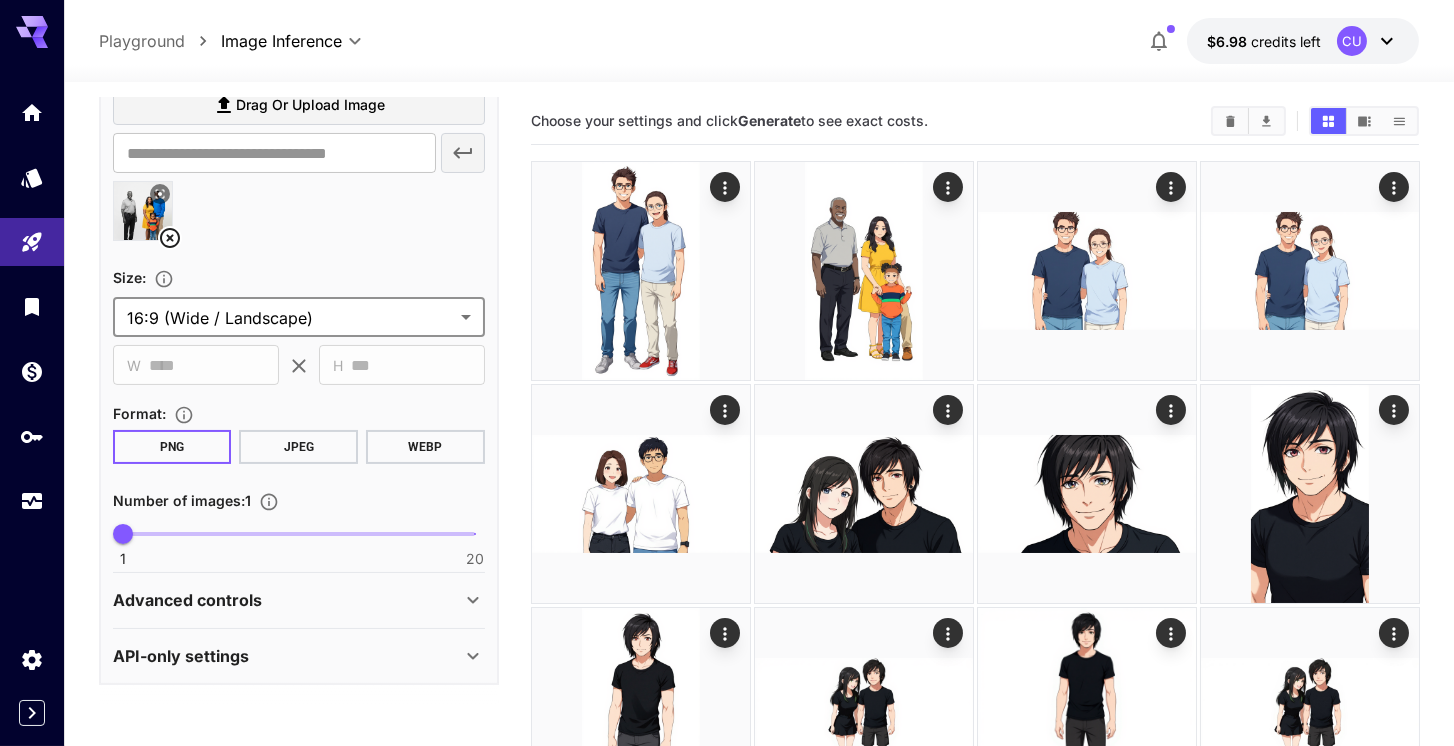 click 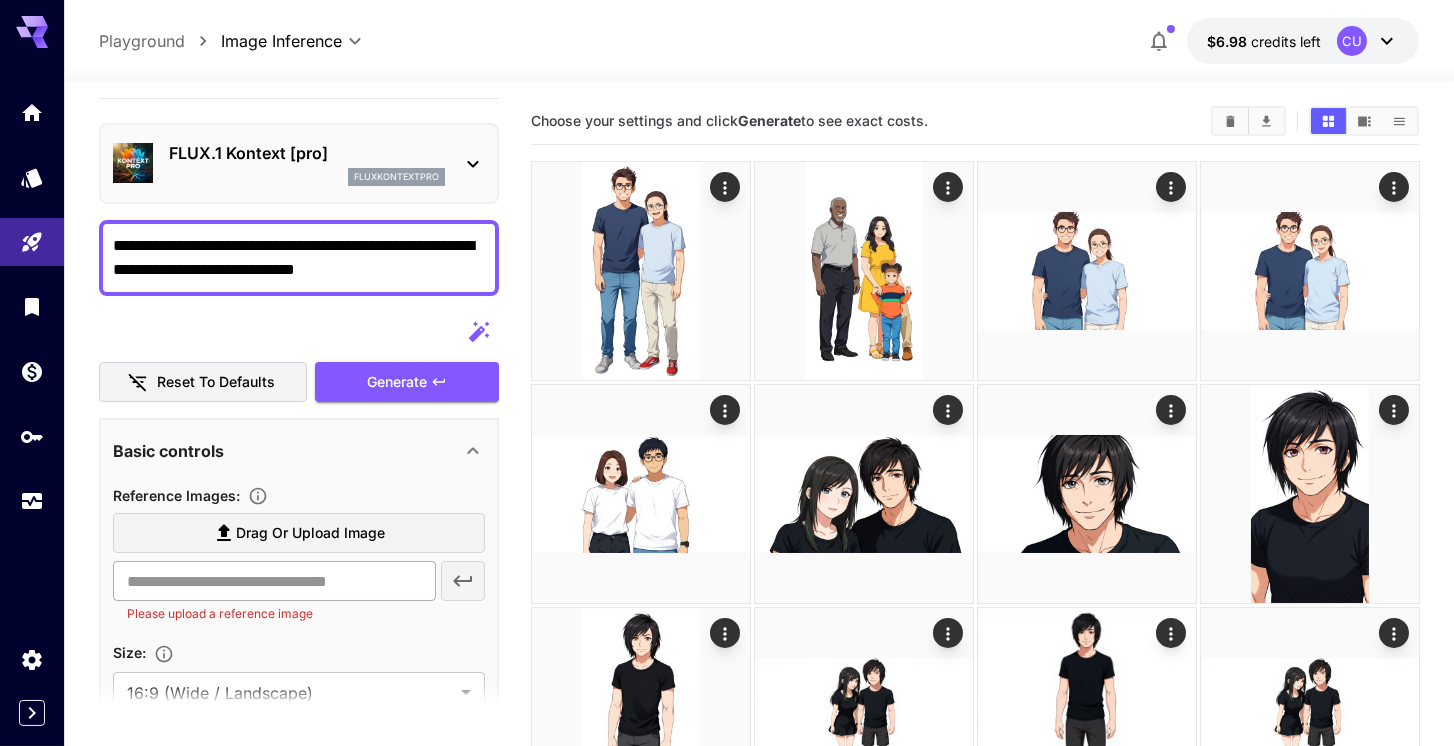 scroll, scrollTop: 114, scrollLeft: 0, axis: vertical 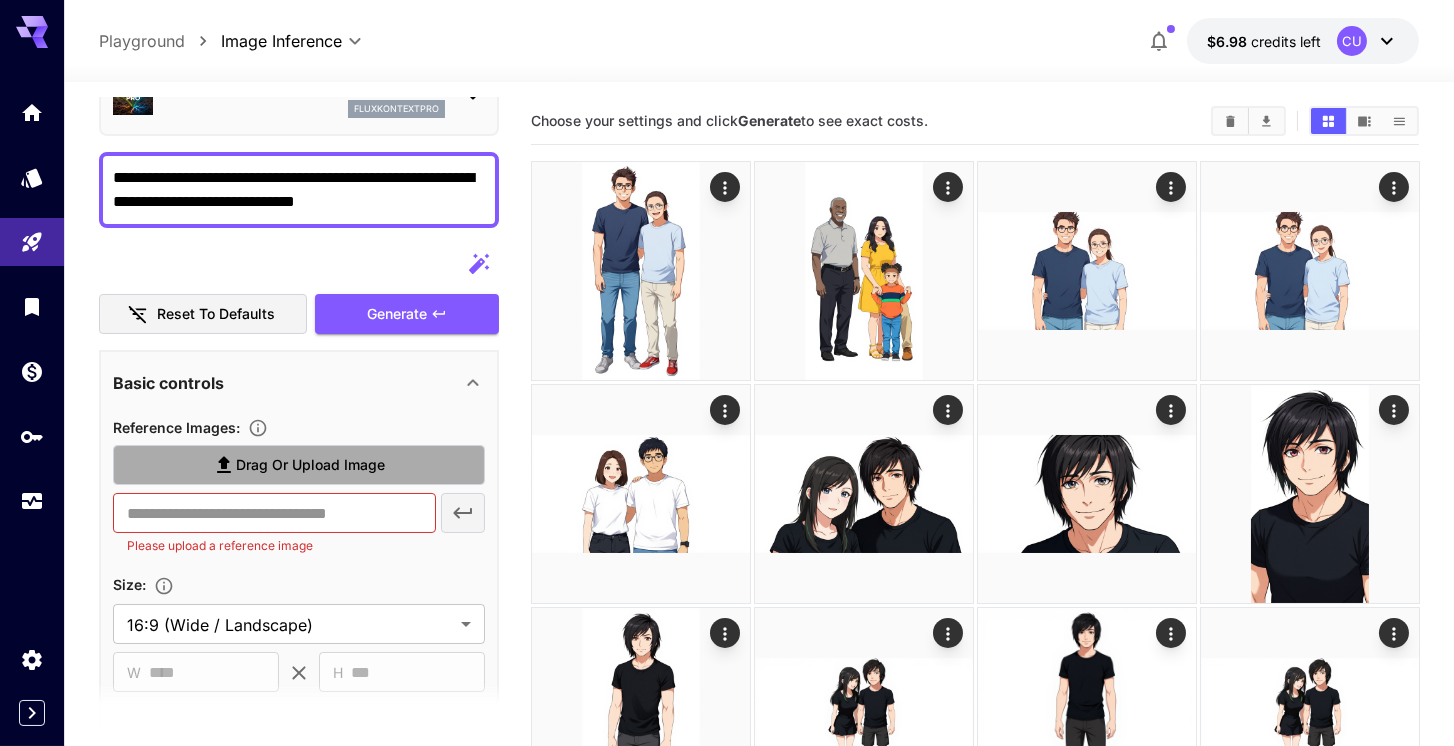 click on "Drag or upload image" at bounding box center [310, 465] 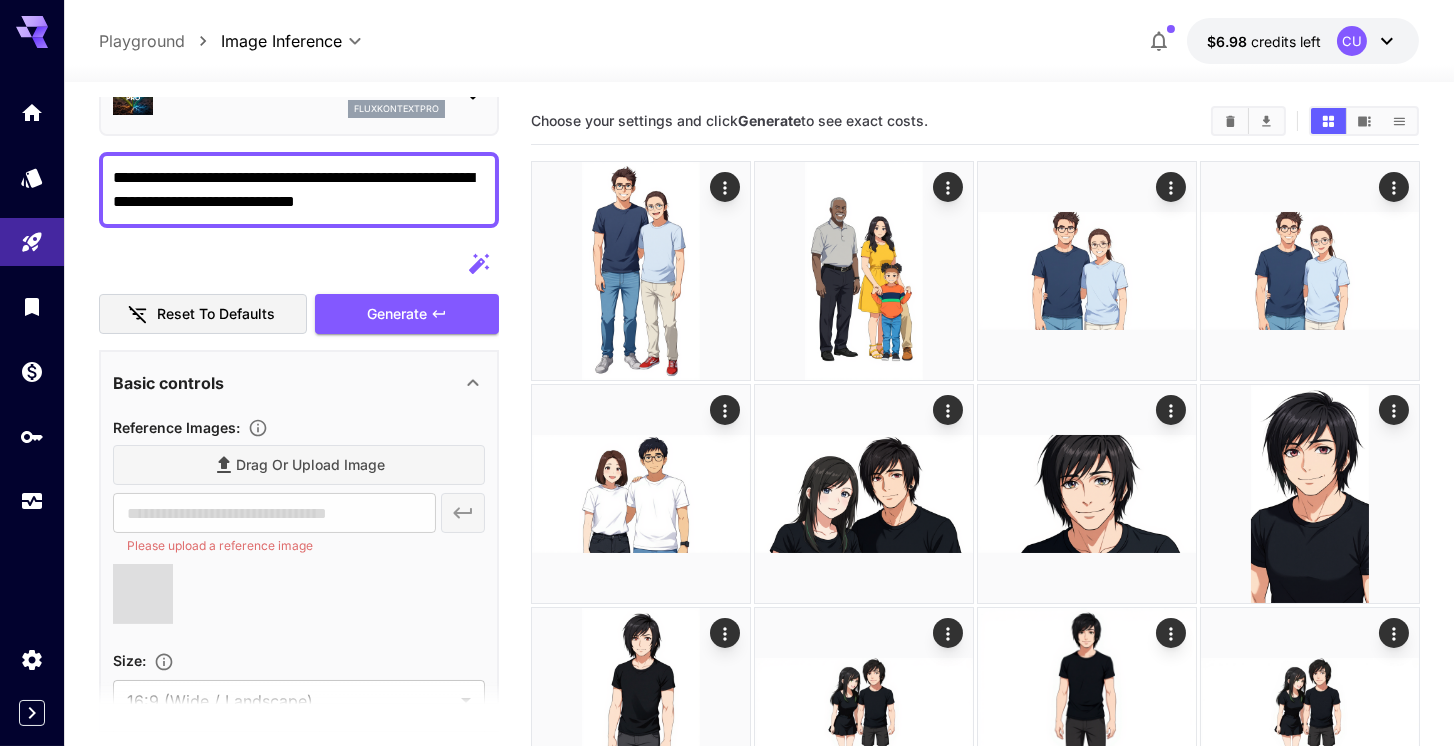 type on "**********" 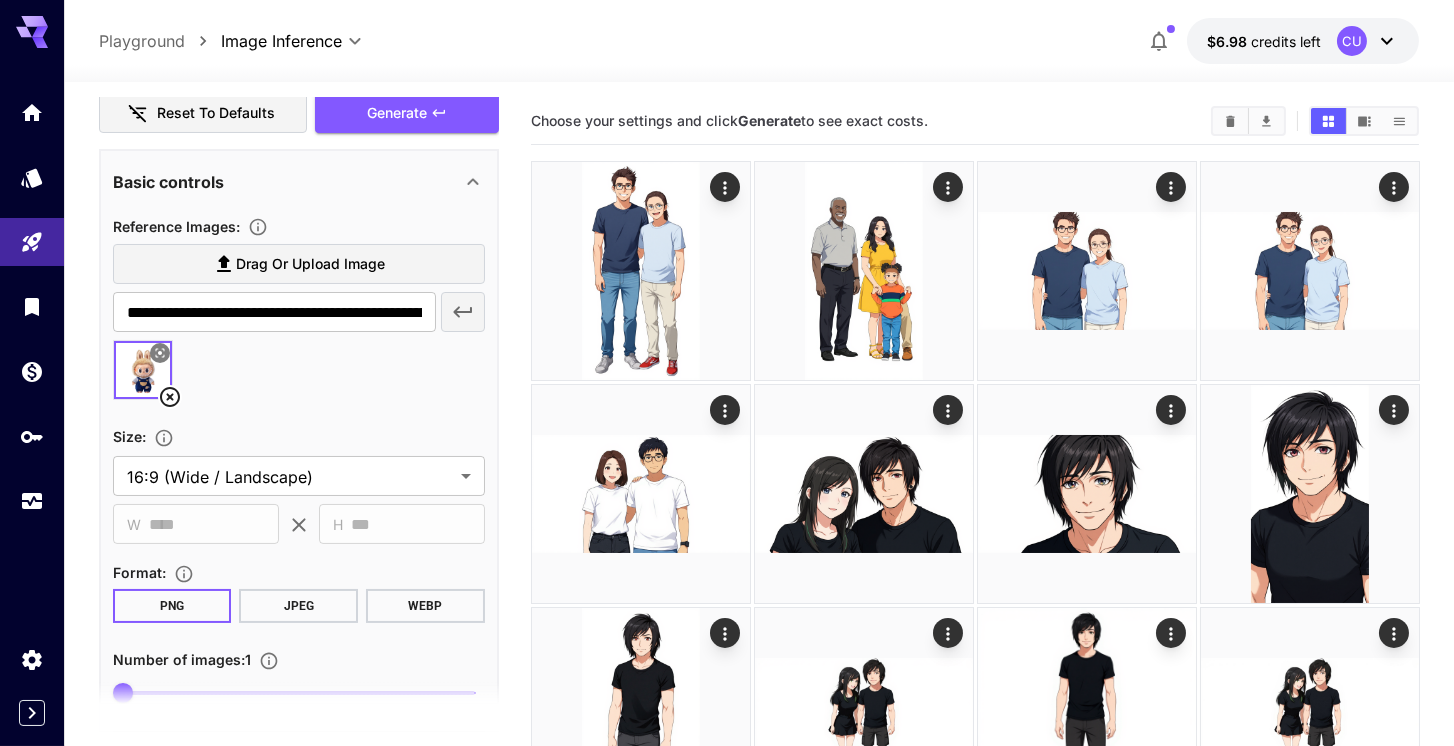 scroll, scrollTop: 342, scrollLeft: 0, axis: vertical 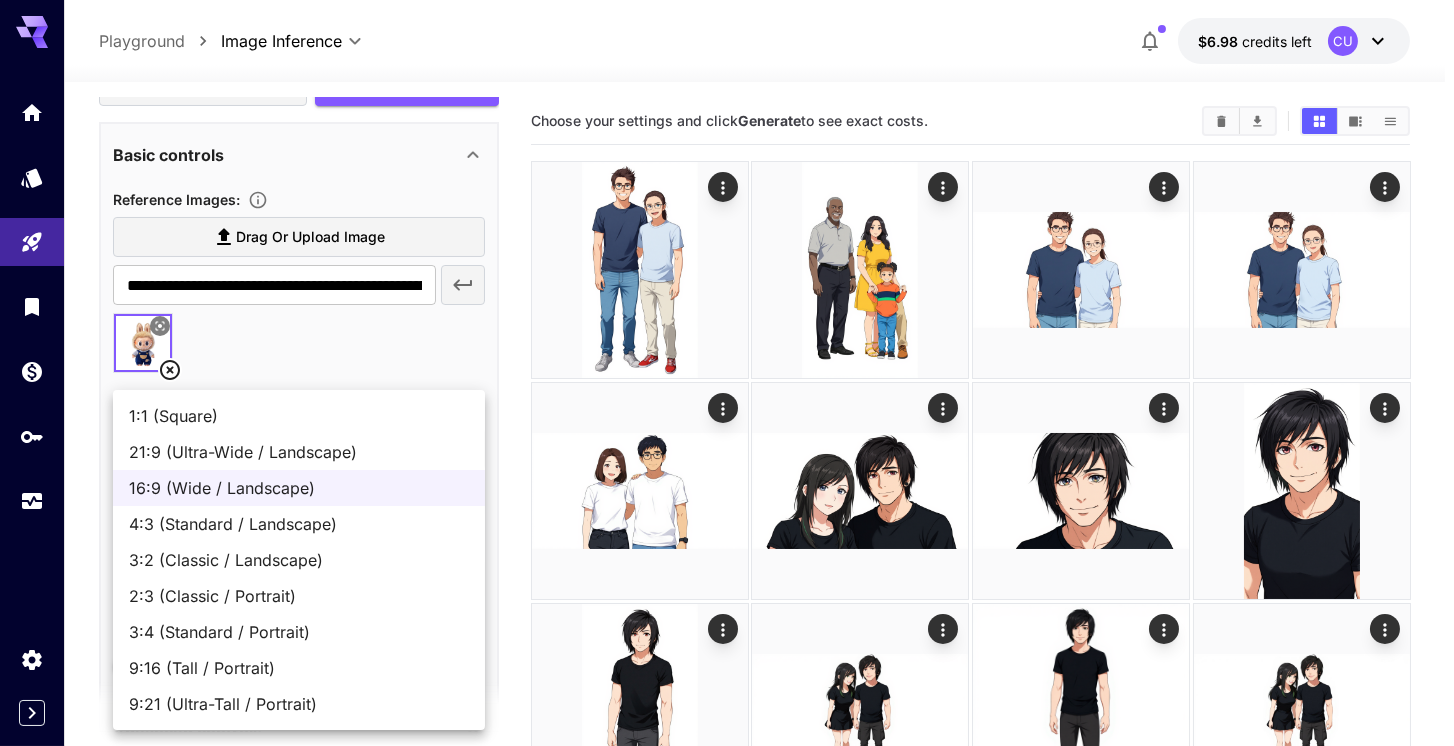 click on "**********" at bounding box center (727, 771) 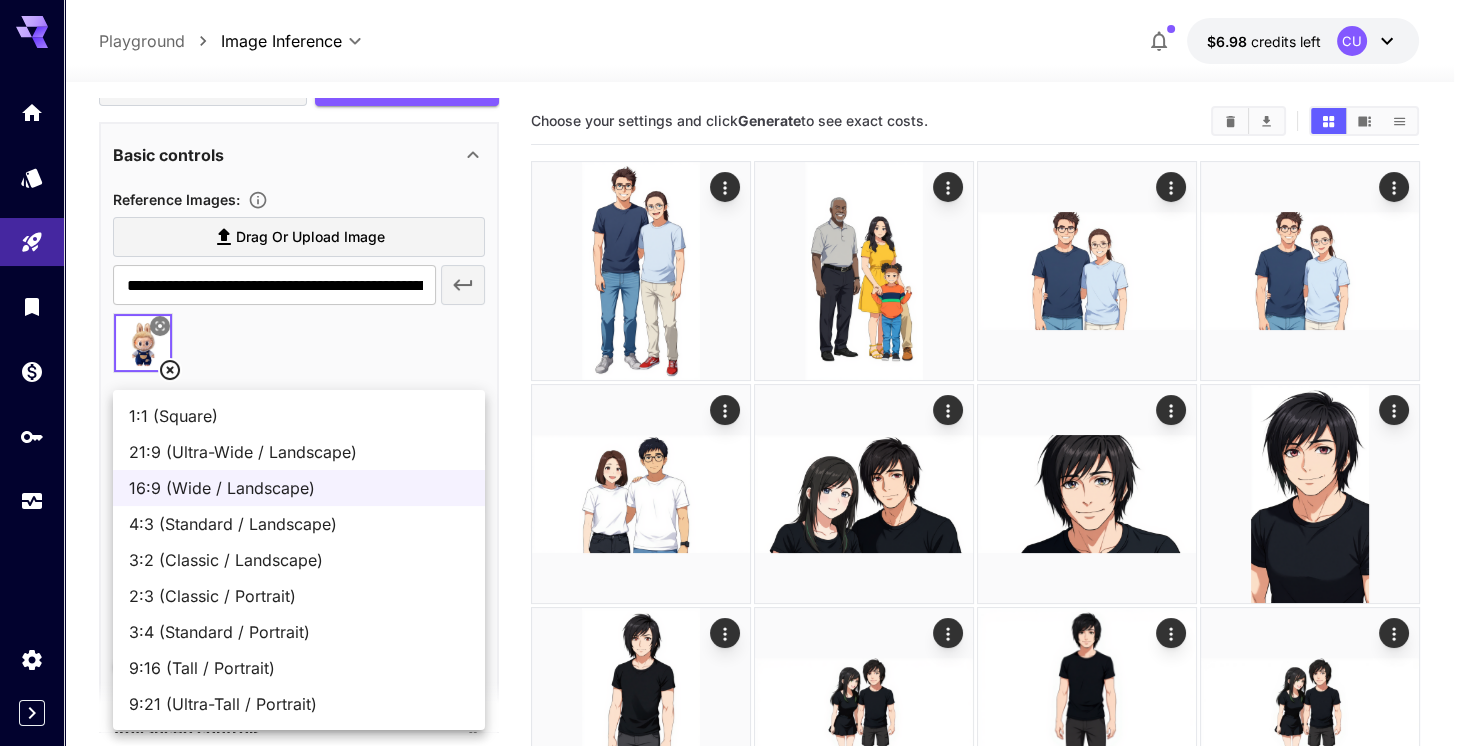 click on "1:1 (Square)" at bounding box center (299, 416) 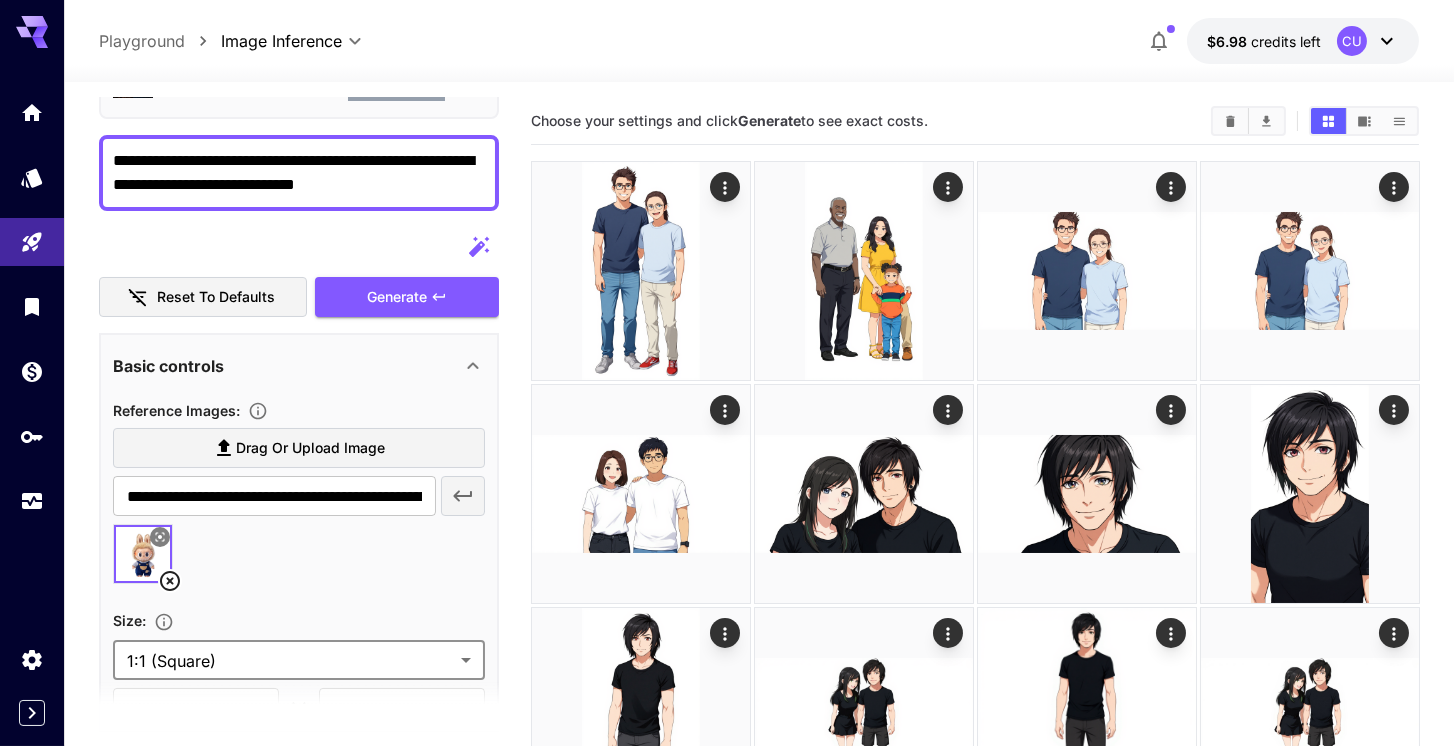 scroll, scrollTop: 74, scrollLeft: 0, axis: vertical 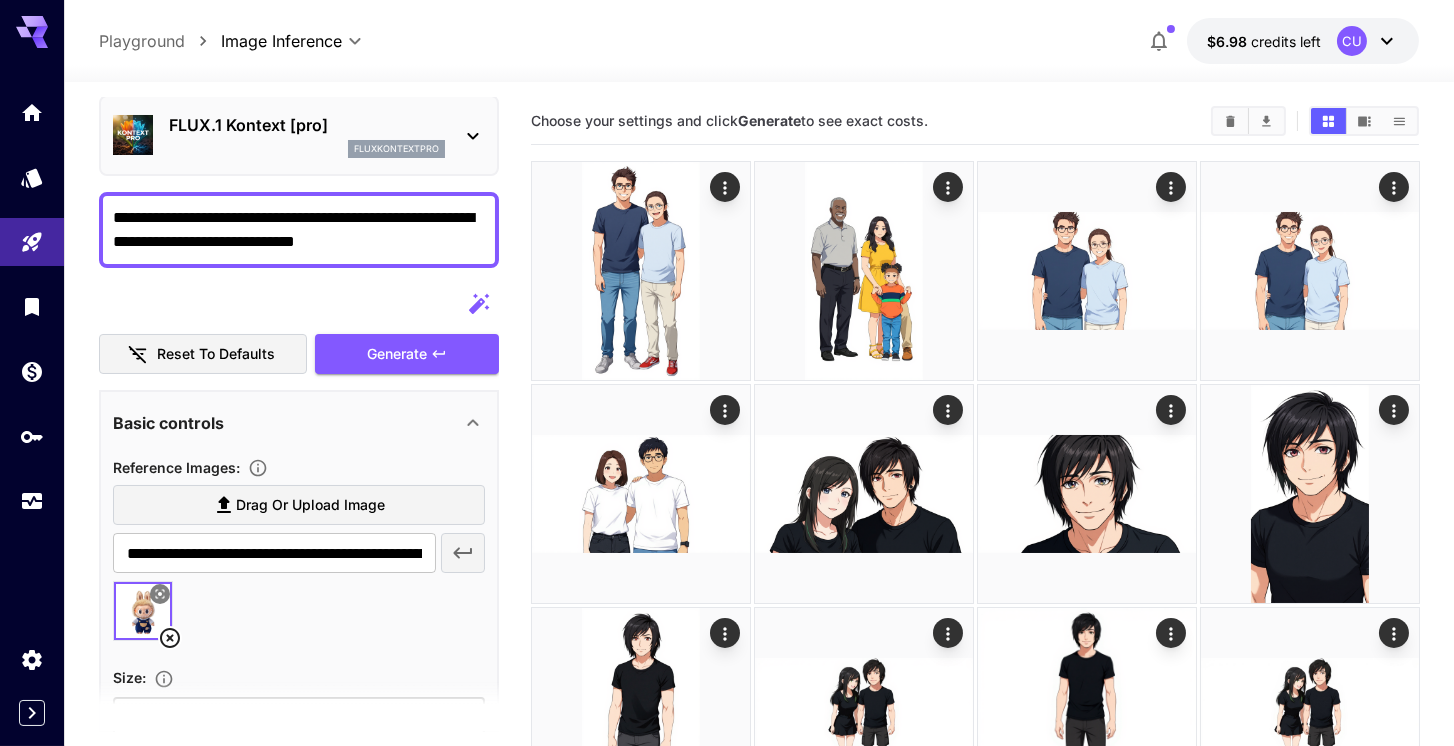 click on "**********" at bounding box center [299, 230] 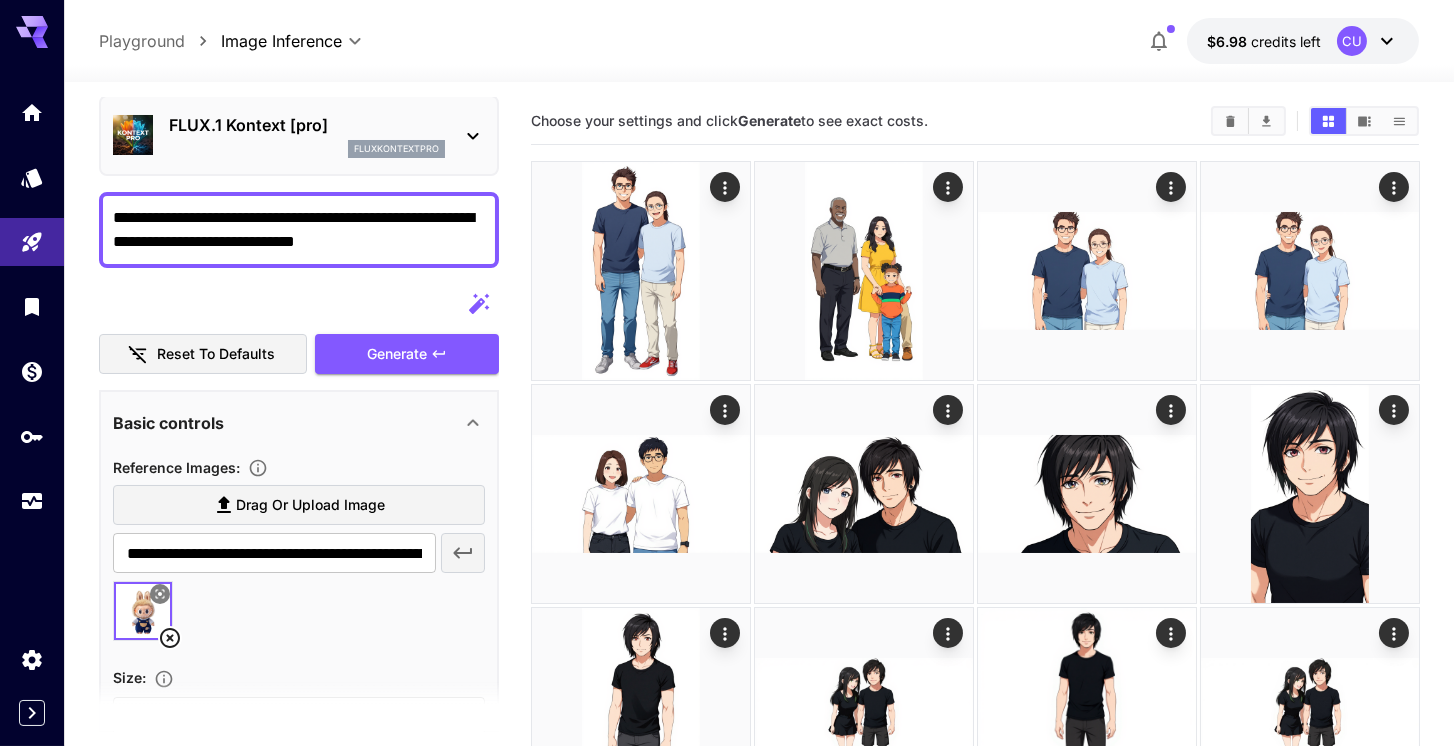 paste on "**********" 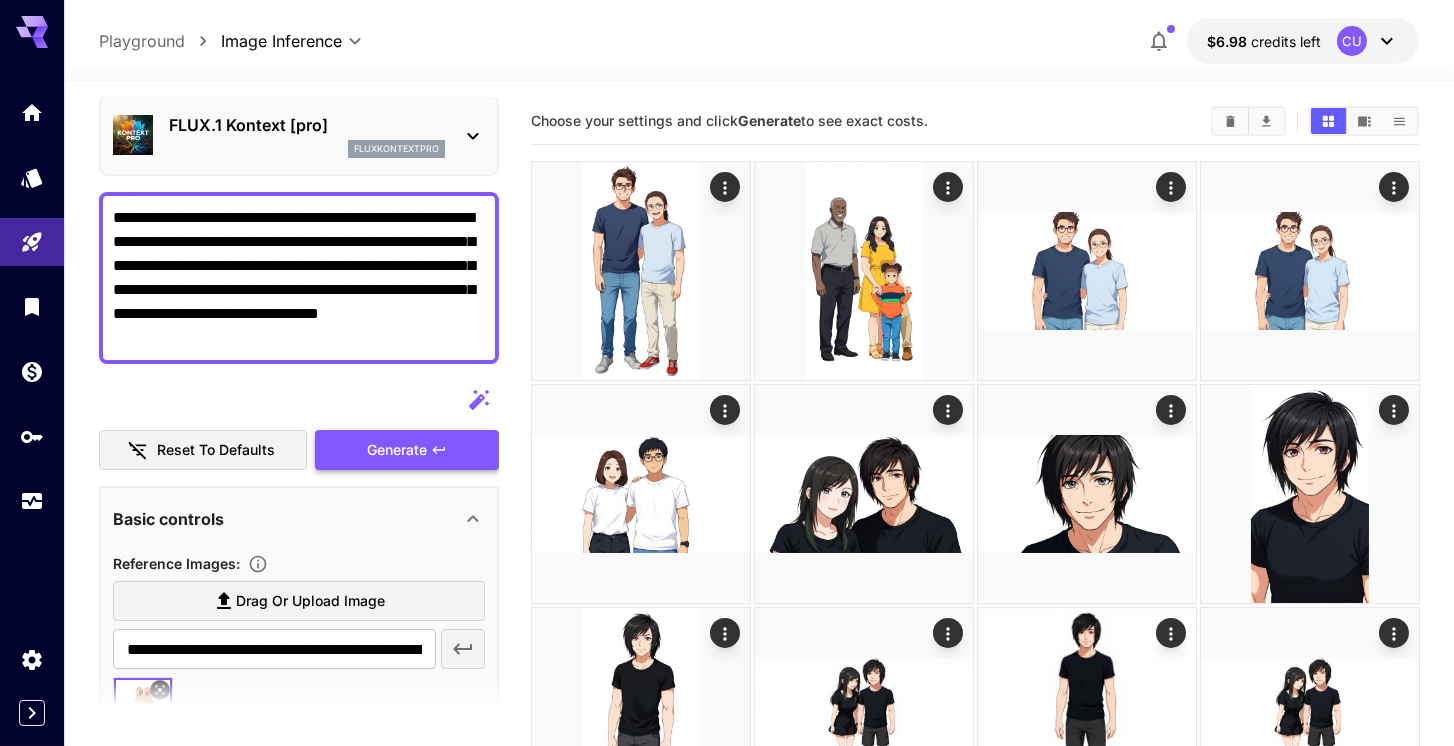 type on "**********" 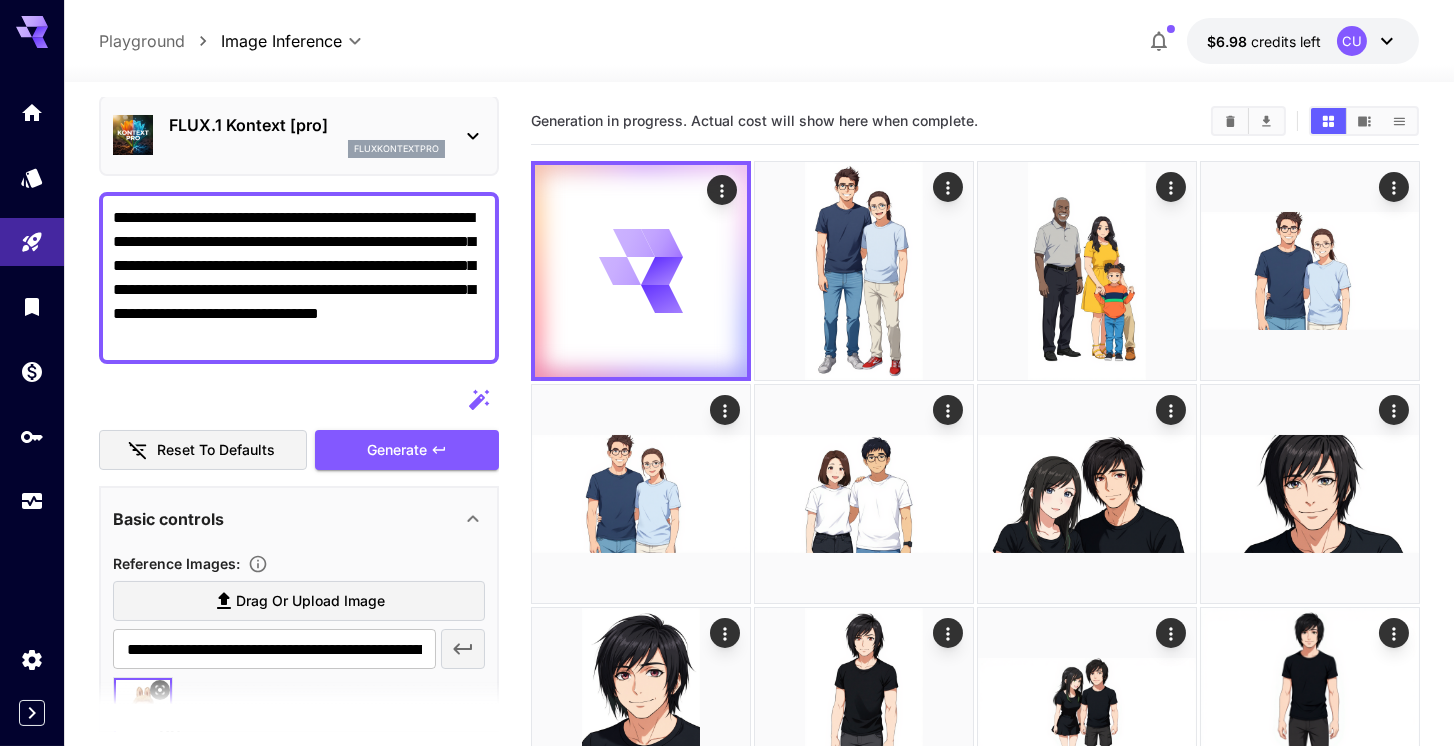 type 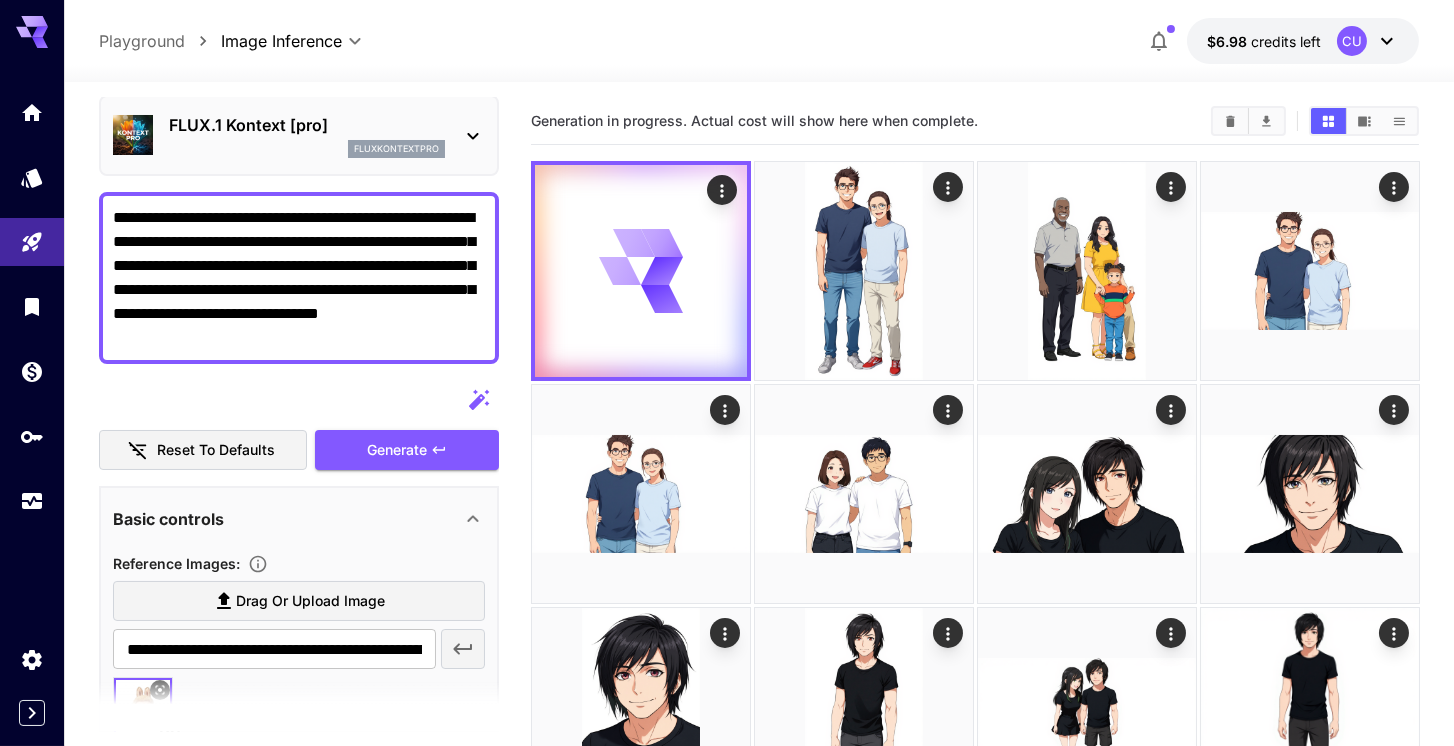 click on "**********" at bounding box center (299, 278) 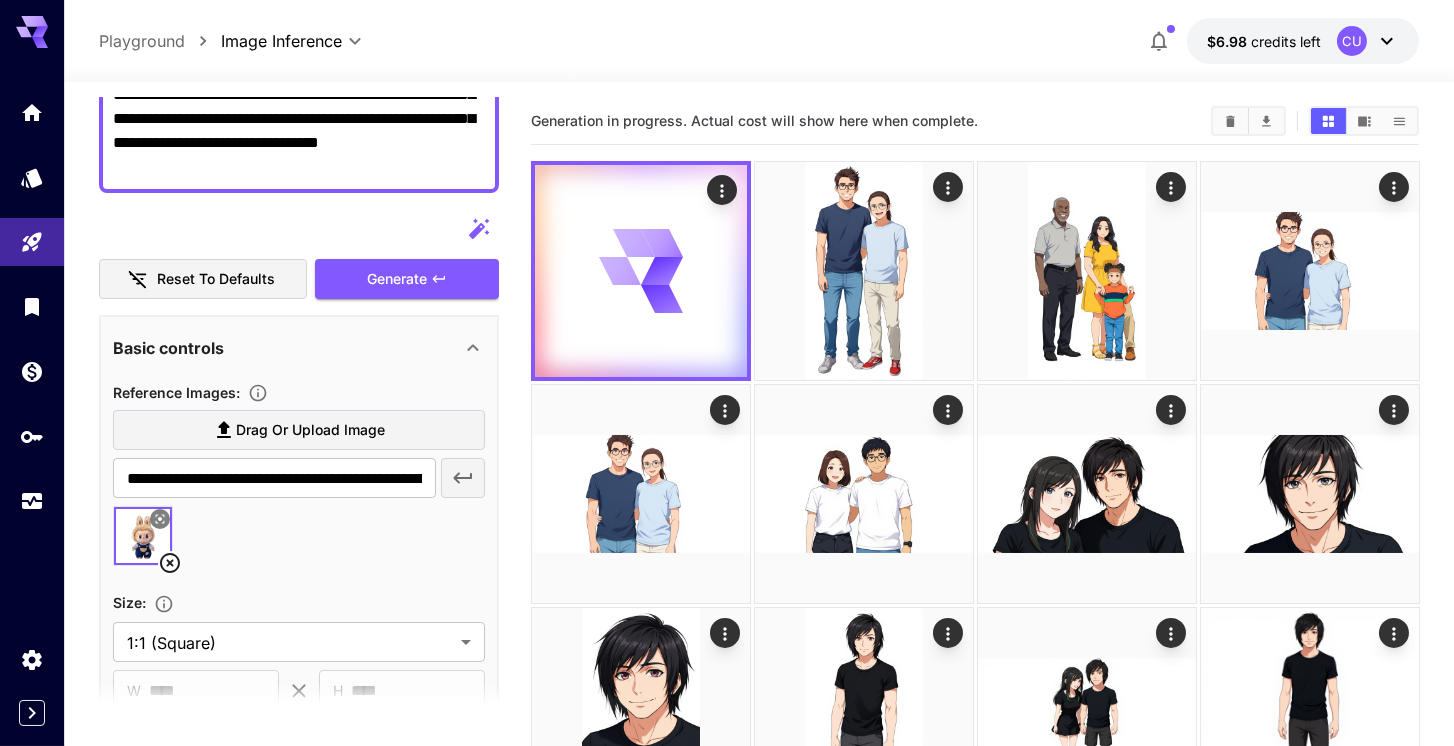 click on "Drag or upload image" at bounding box center (310, 430) 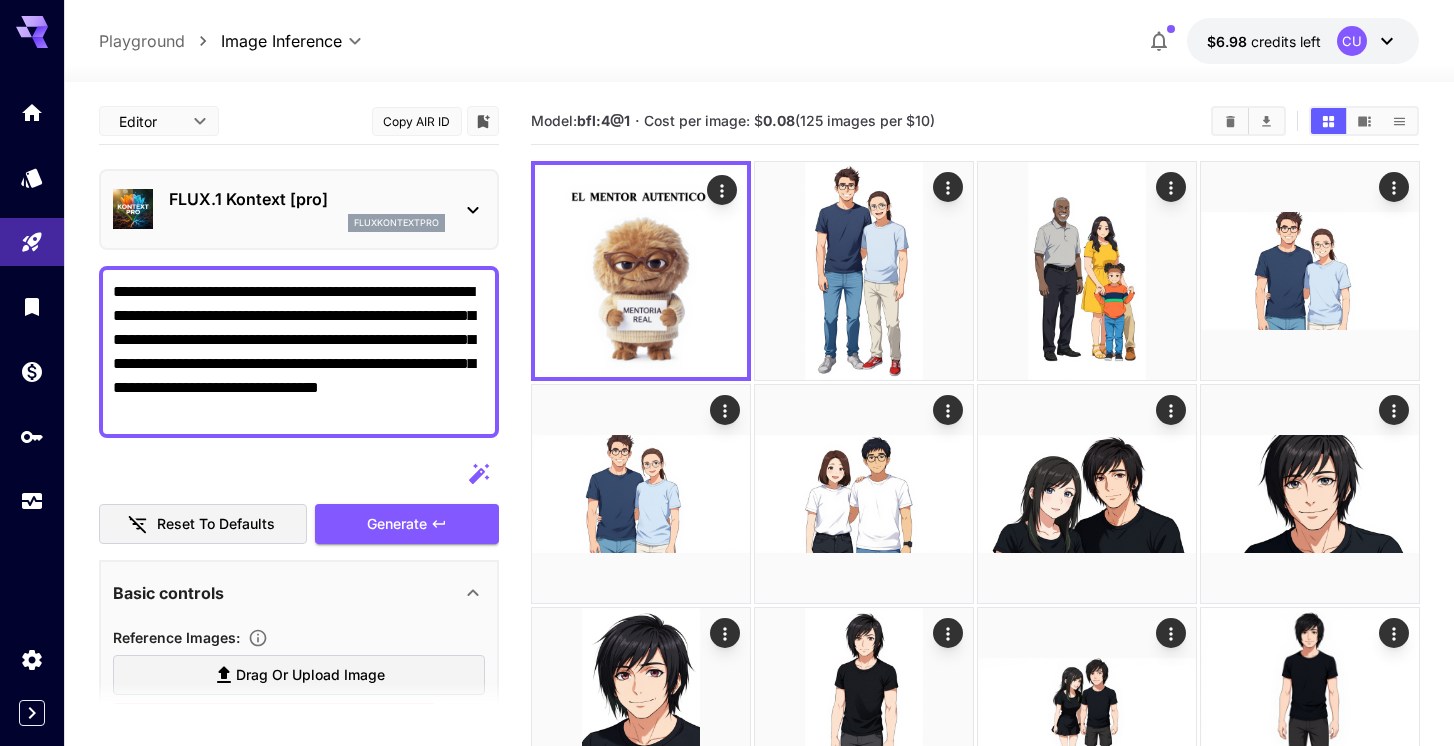 scroll, scrollTop: 0, scrollLeft: 0, axis: both 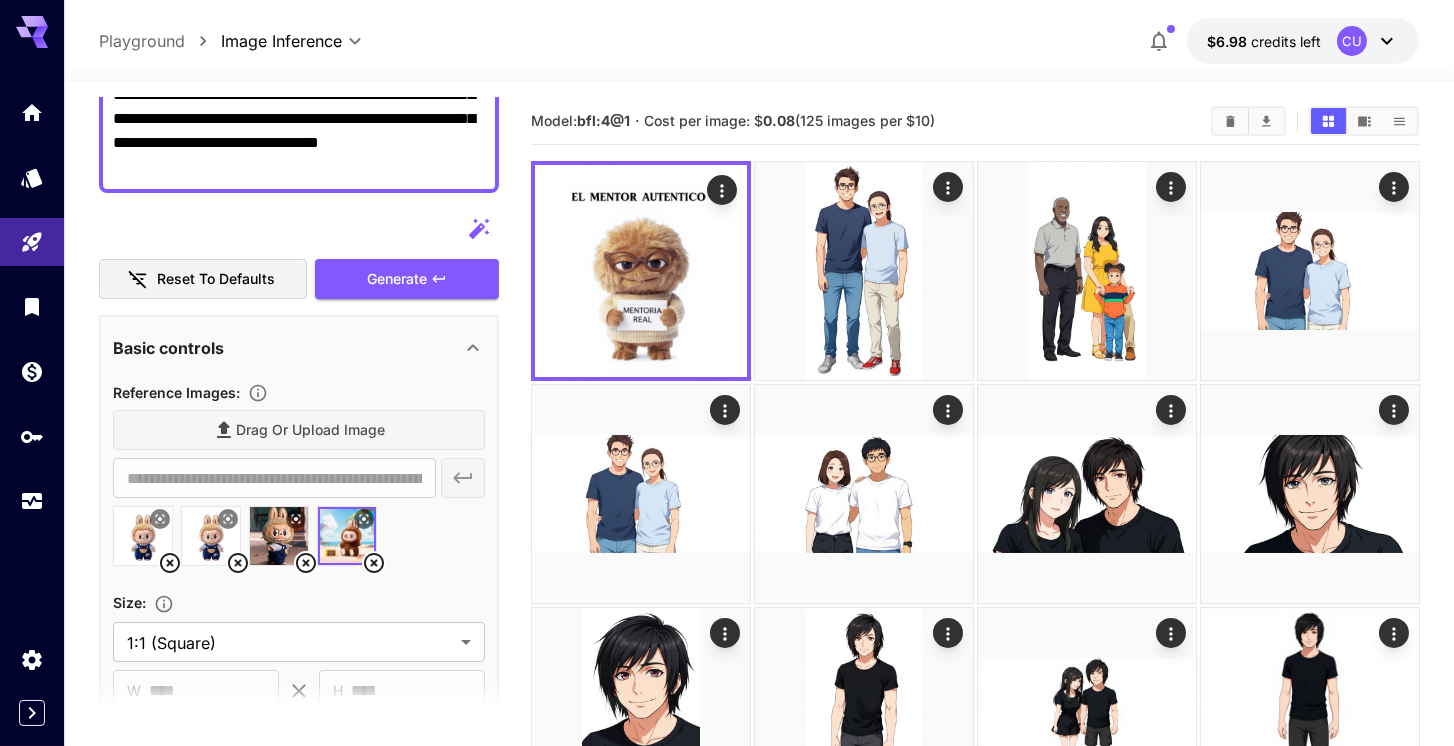 click 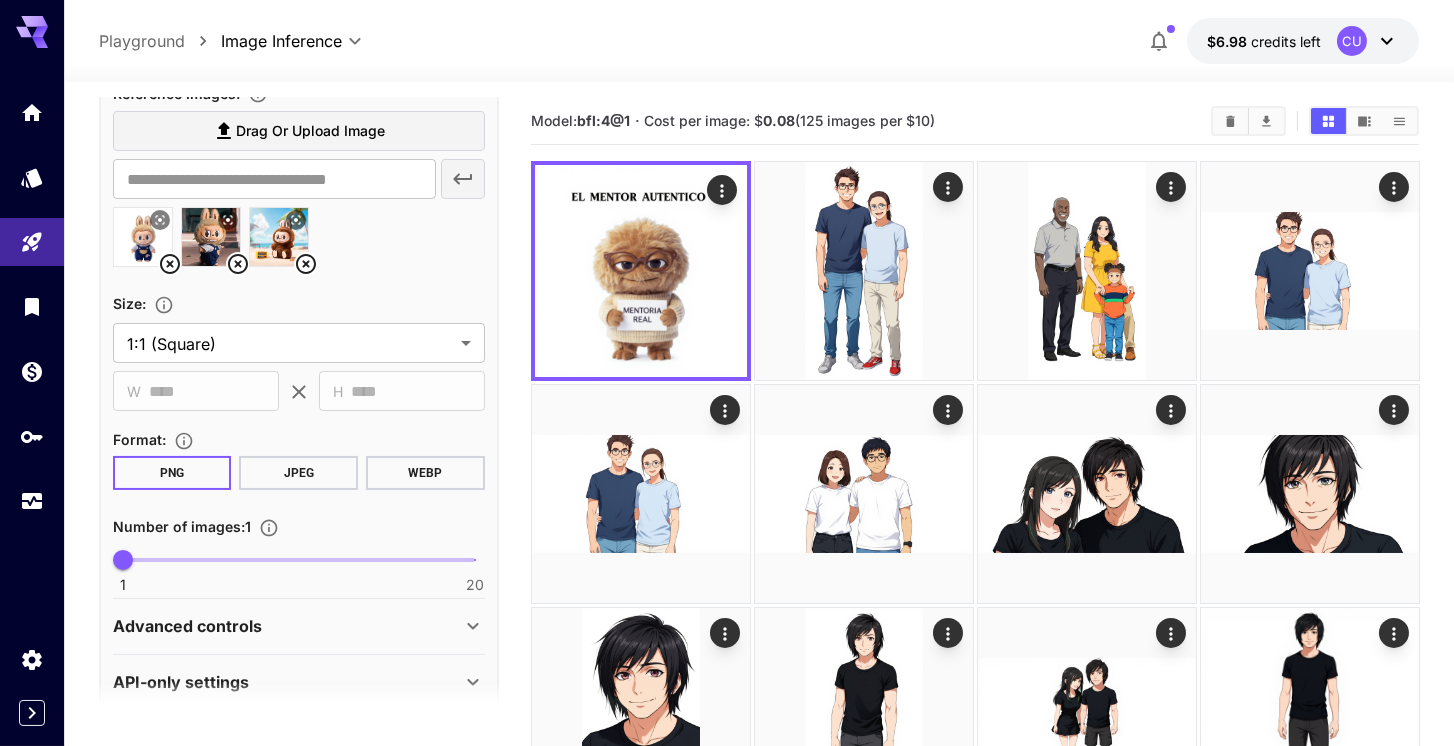 scroll, scrollTop: 570, scrollLeft: 0, axis: vertical 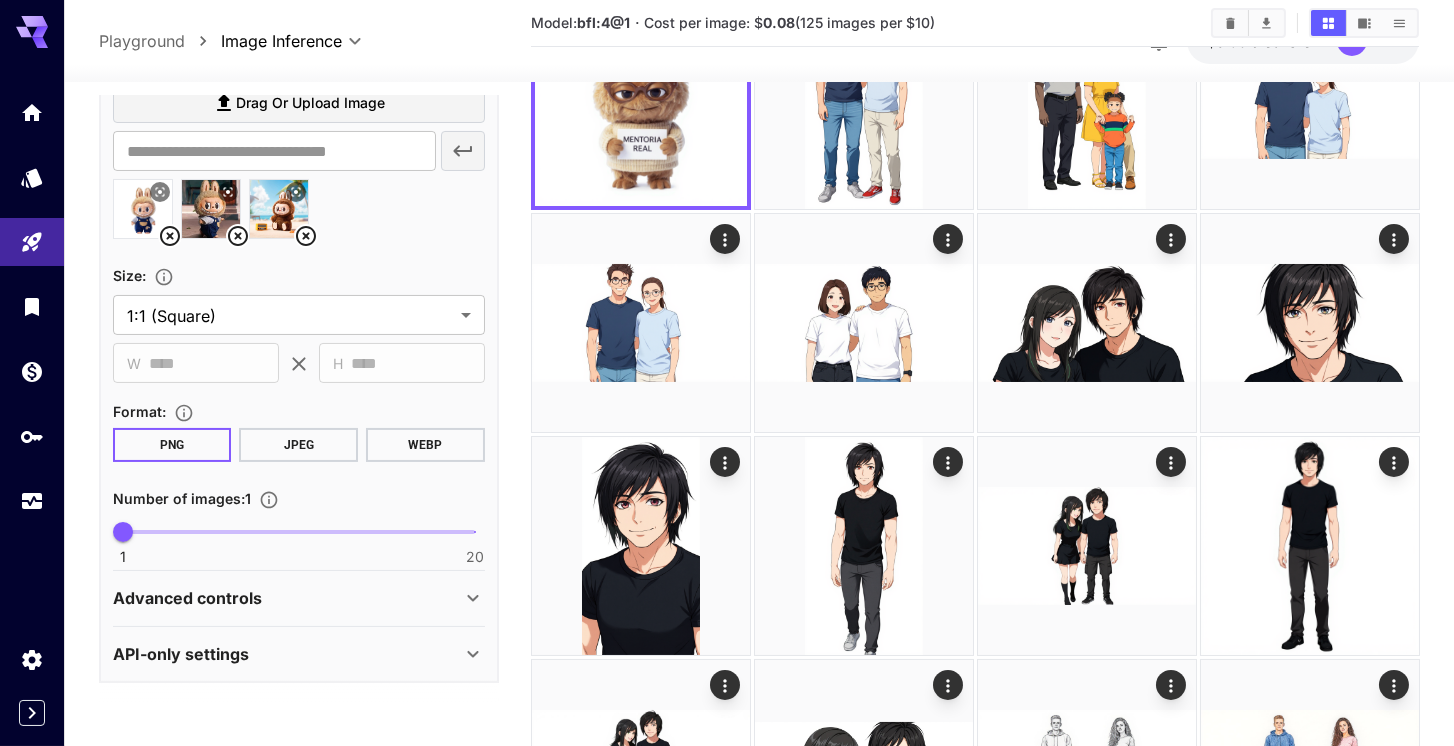 click on "Advanced controls" at bounding box center (187, 598) 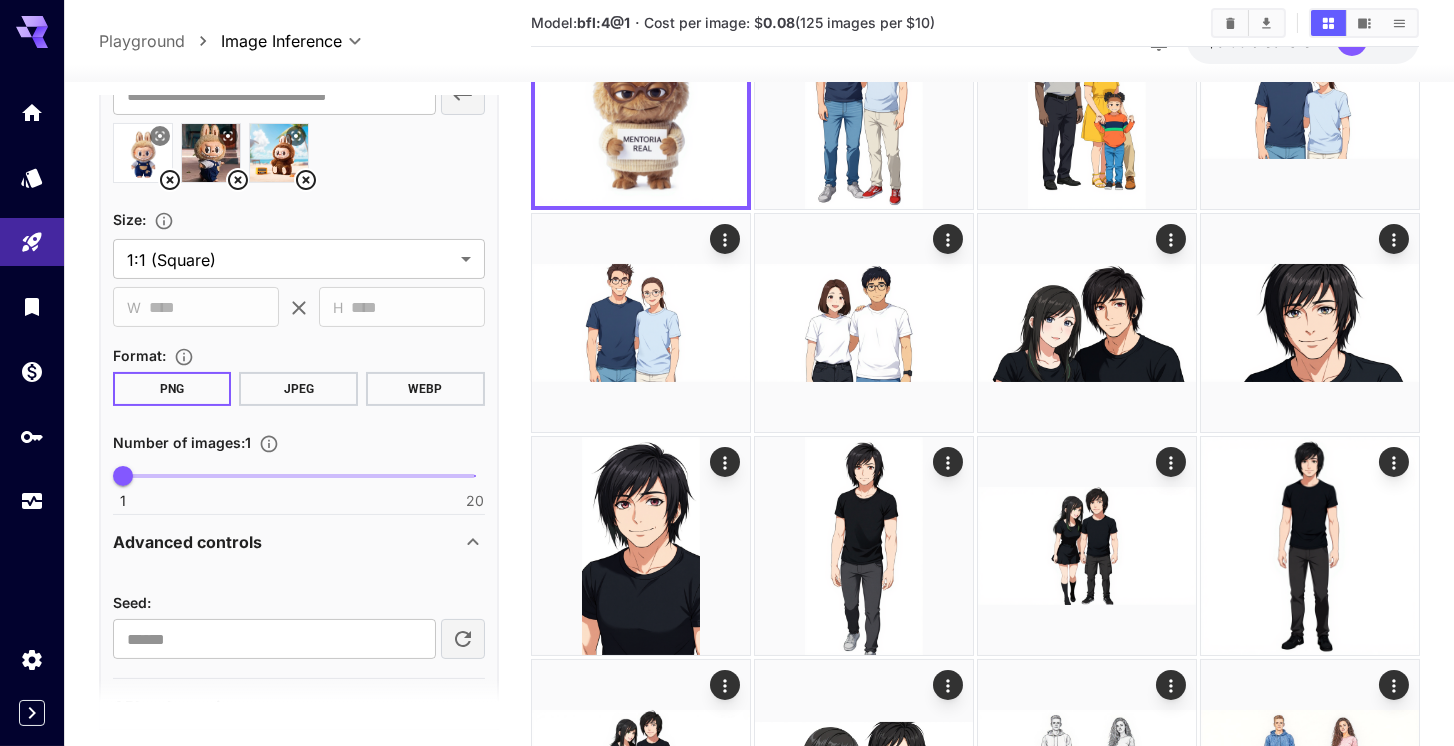 scroll, scrollTop: 679, scrollLeft: 0, axis: vertical 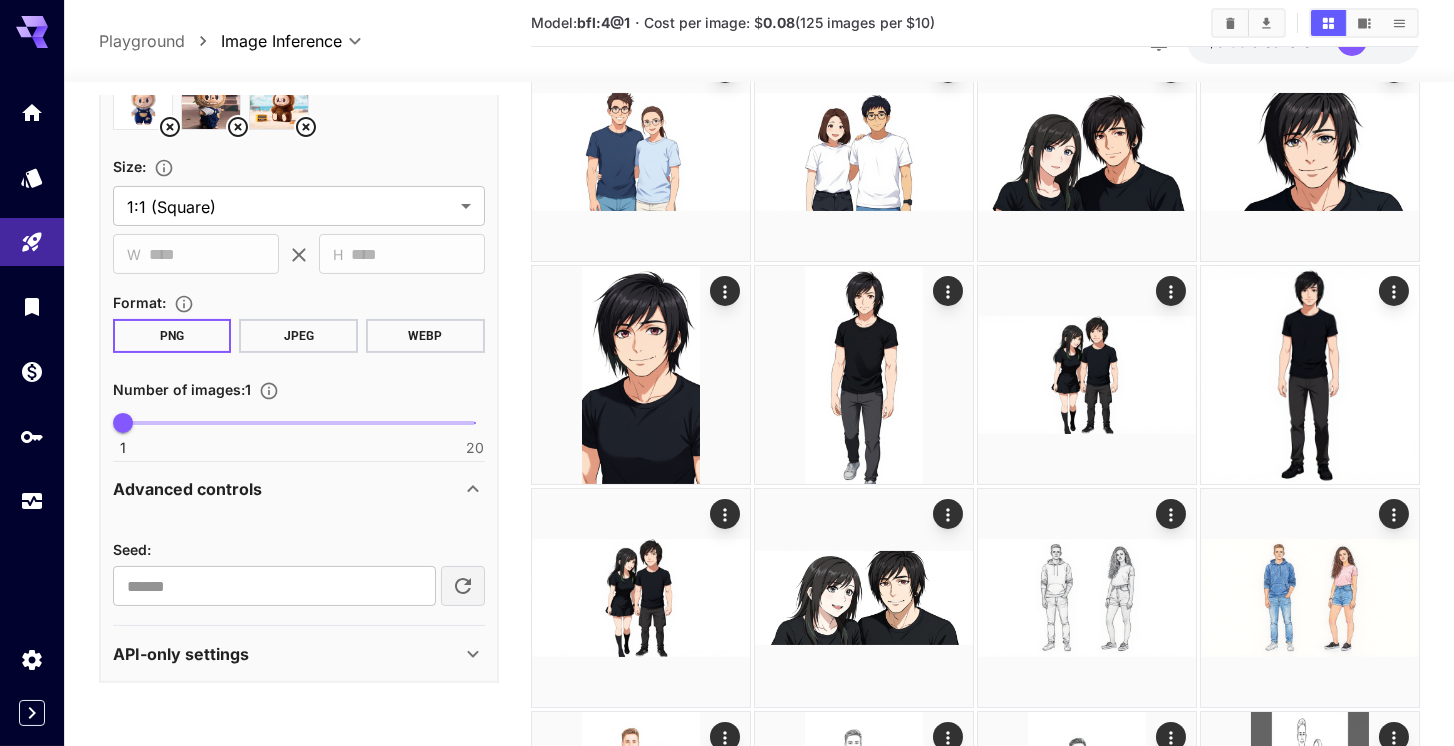 click on "API-only settings" at bounding box center (181, 654) 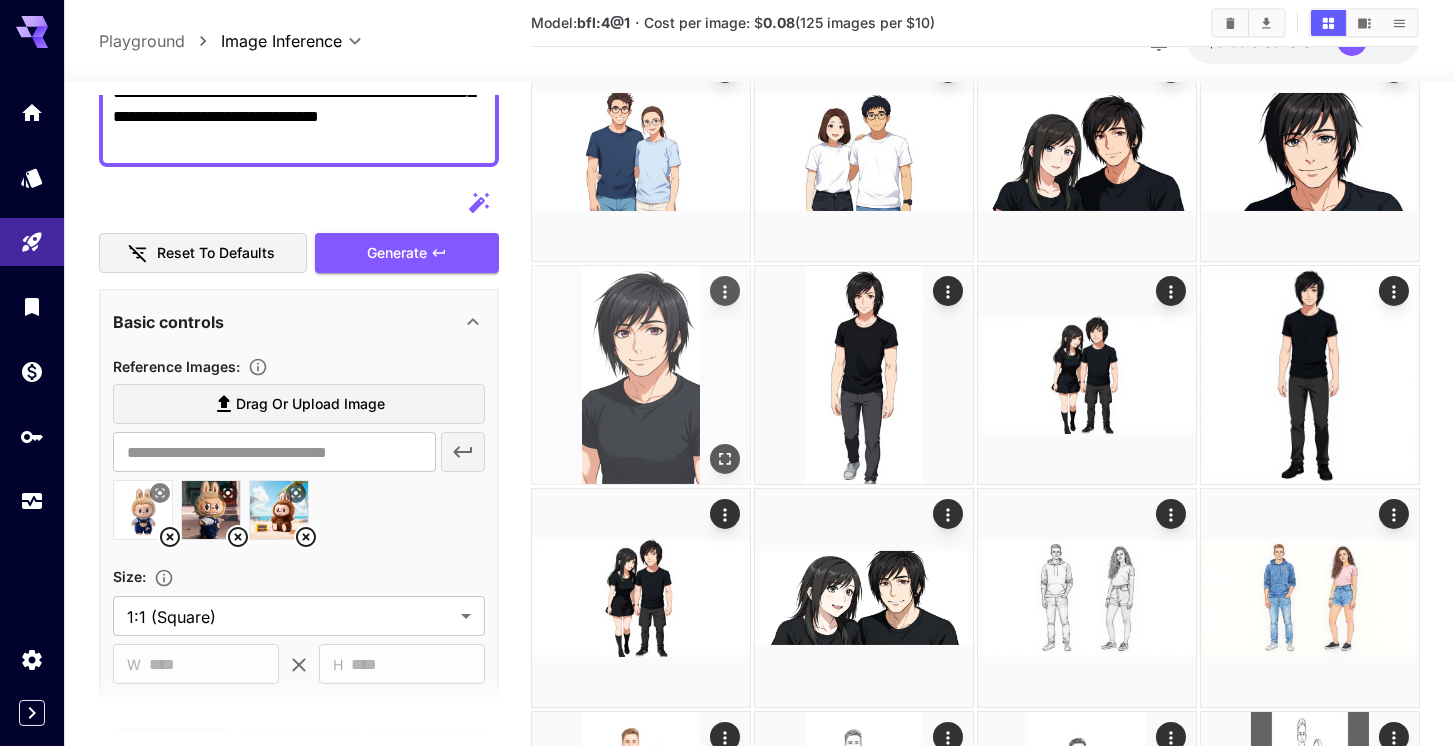 scroll, scrollTop: 162, scrollLeft: 0, axis: vertical 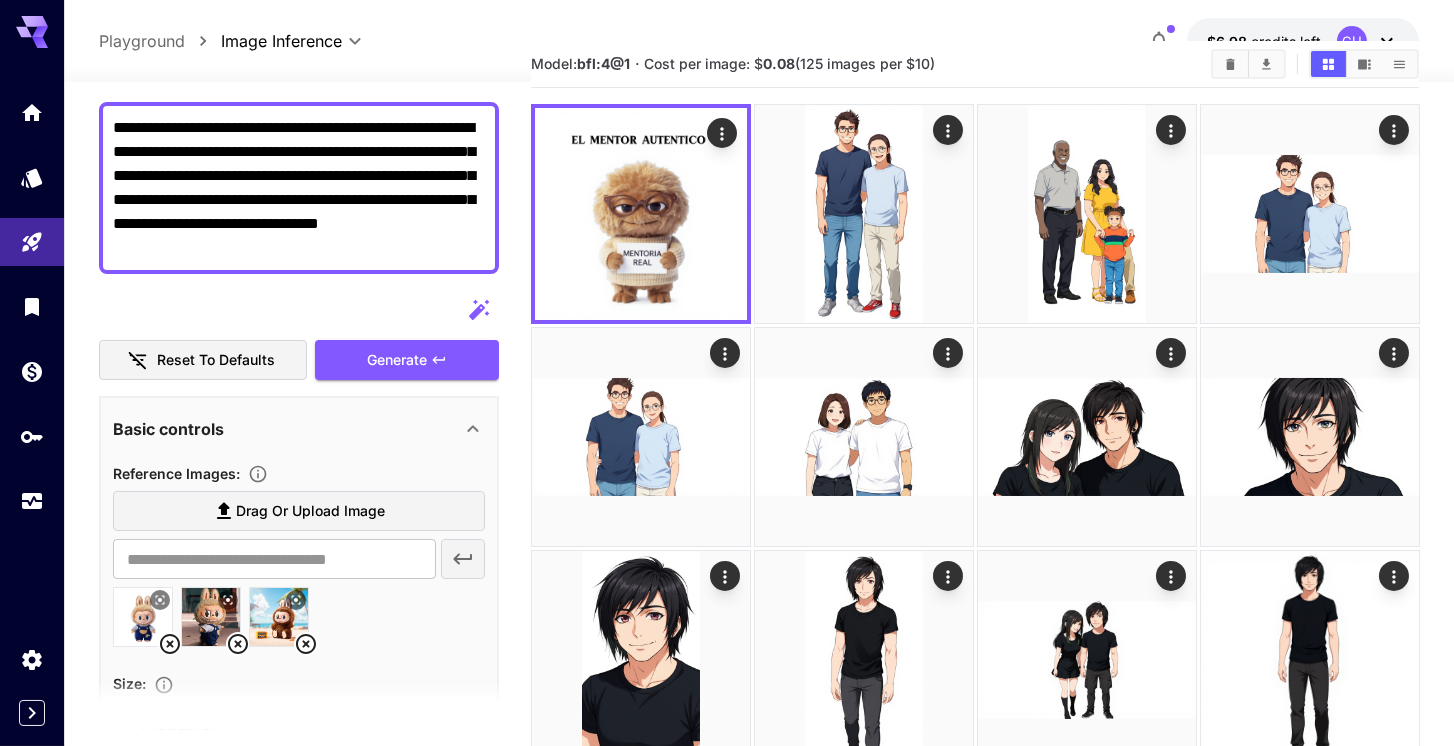 click on "**********" at bounding box center [299, 188] 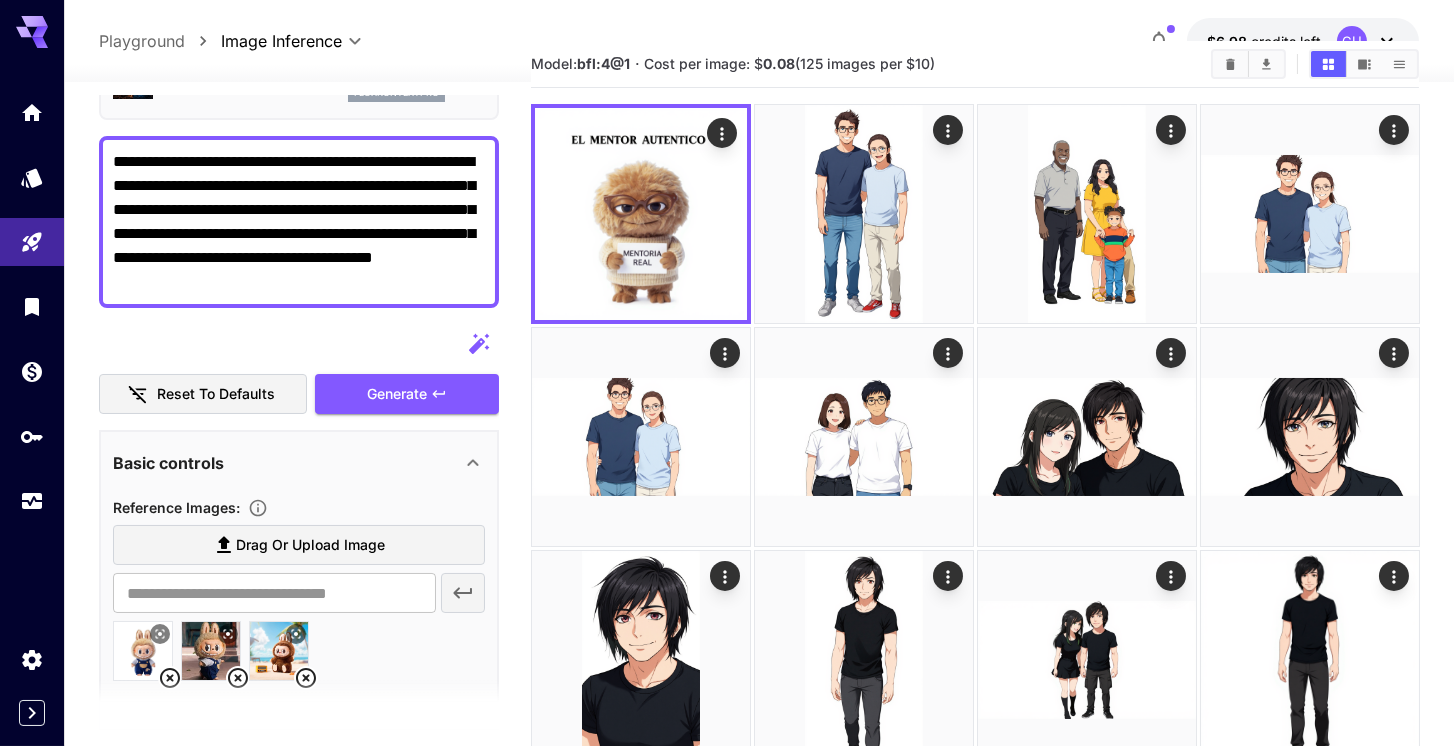 scroll, scrollTop: 105, scrollLeft: 0, axis: vertical 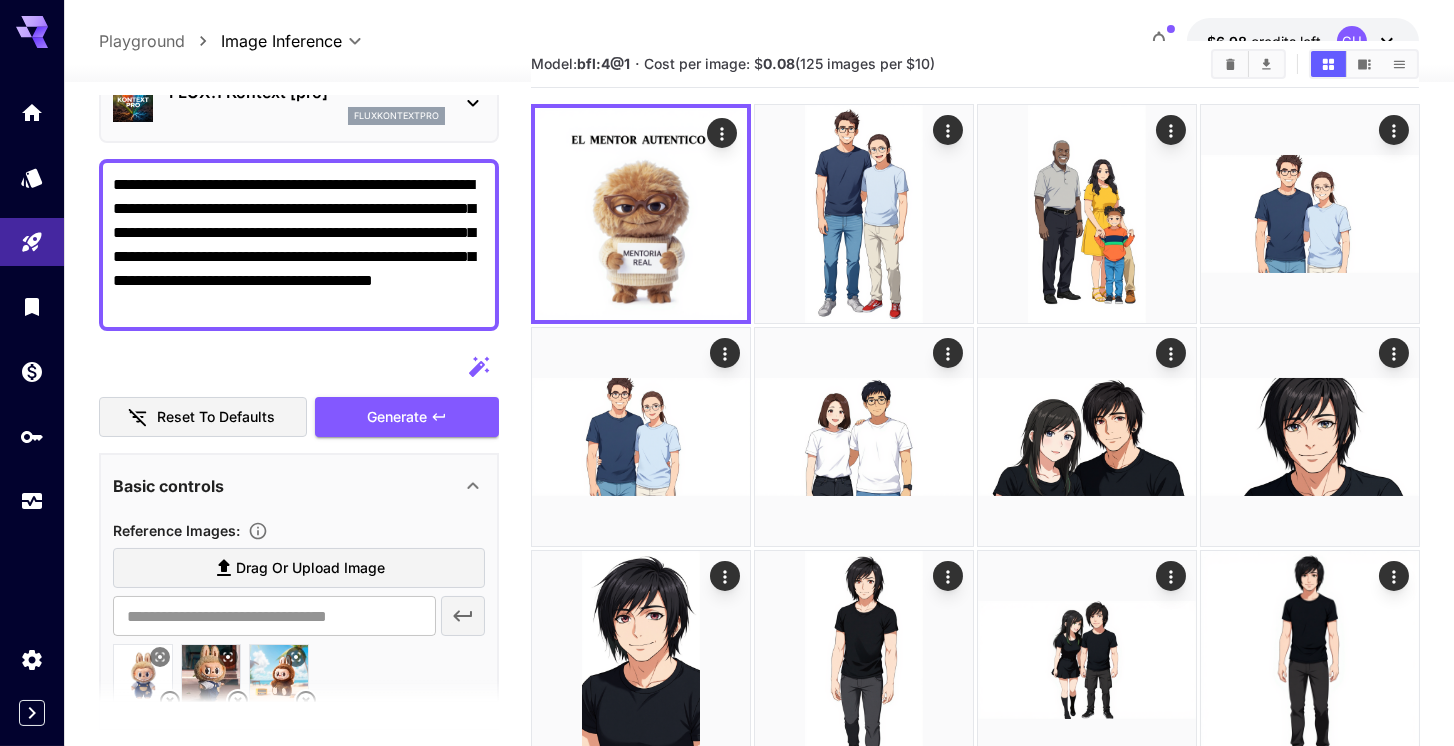 drag, startPoint x: 236, startPoint y: 178, endPoint x: 87, endPoint y: 177, distance: 149.00336 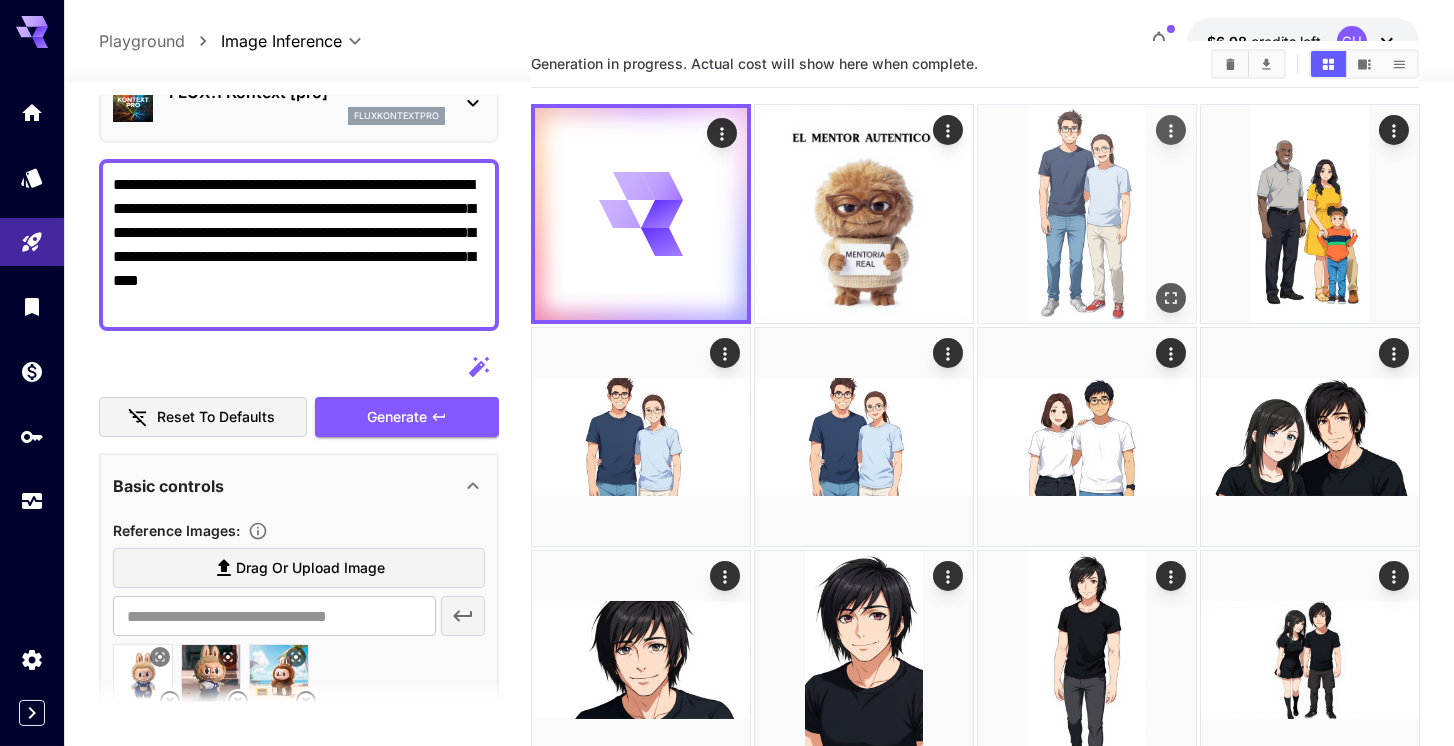 type on "**********" 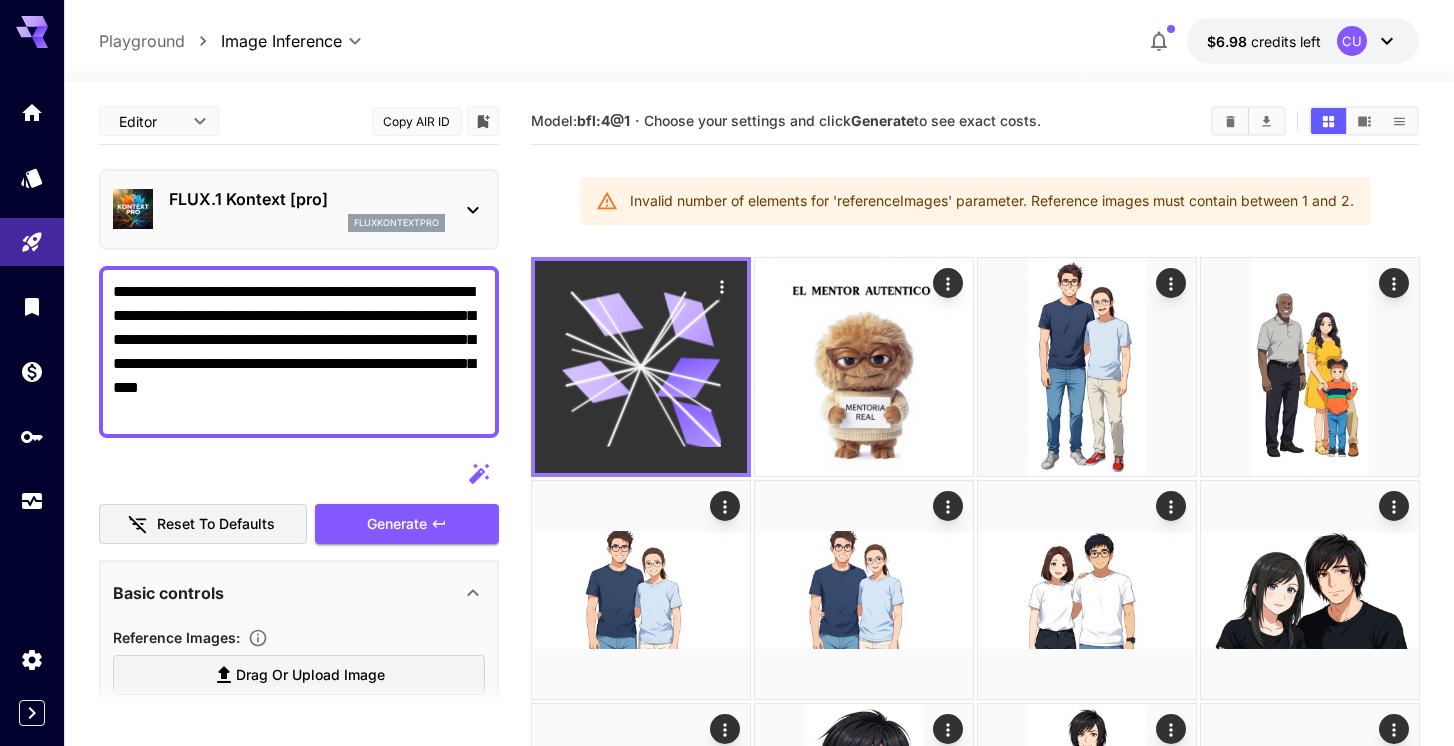 scroll, scrollTop: 57, scrollLeft: 0, axis: vertical 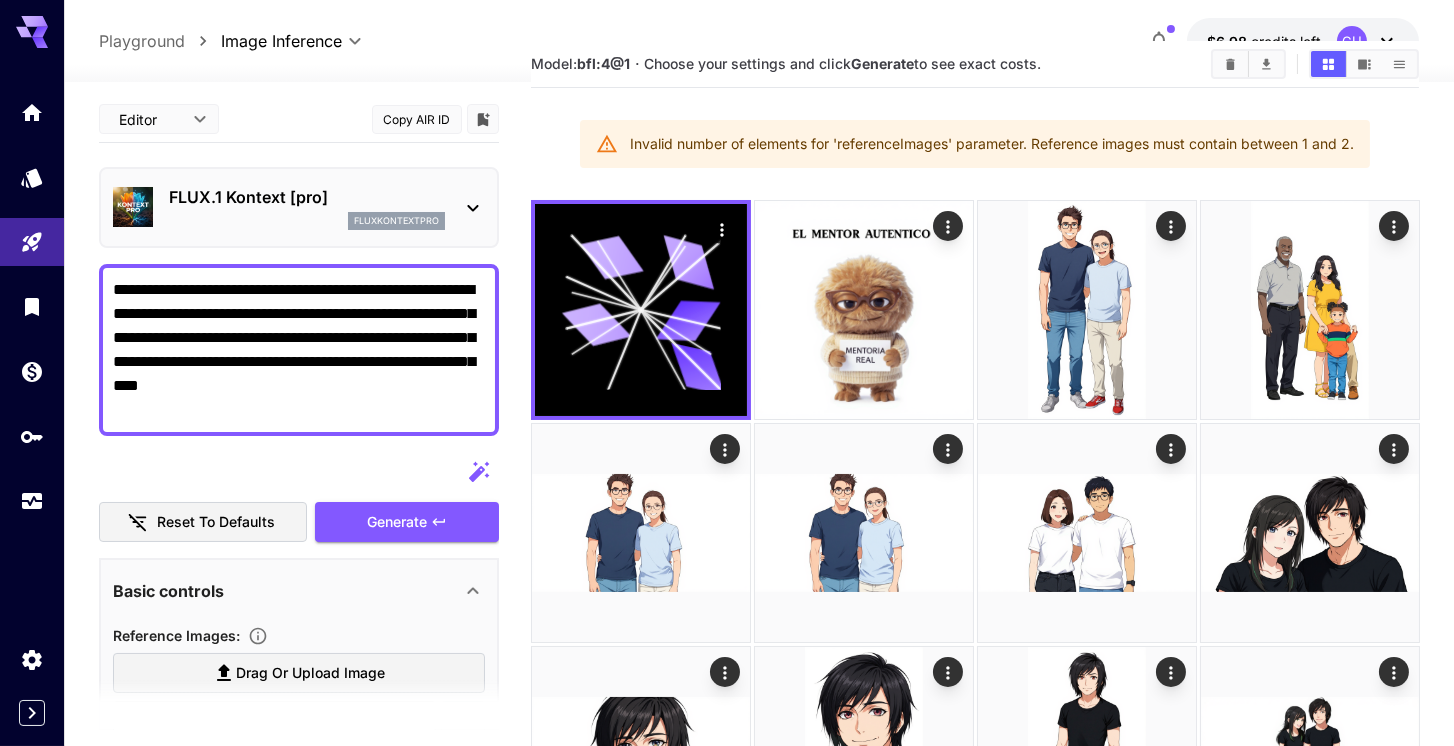 click on "**********" at bounding box center (299, 350) 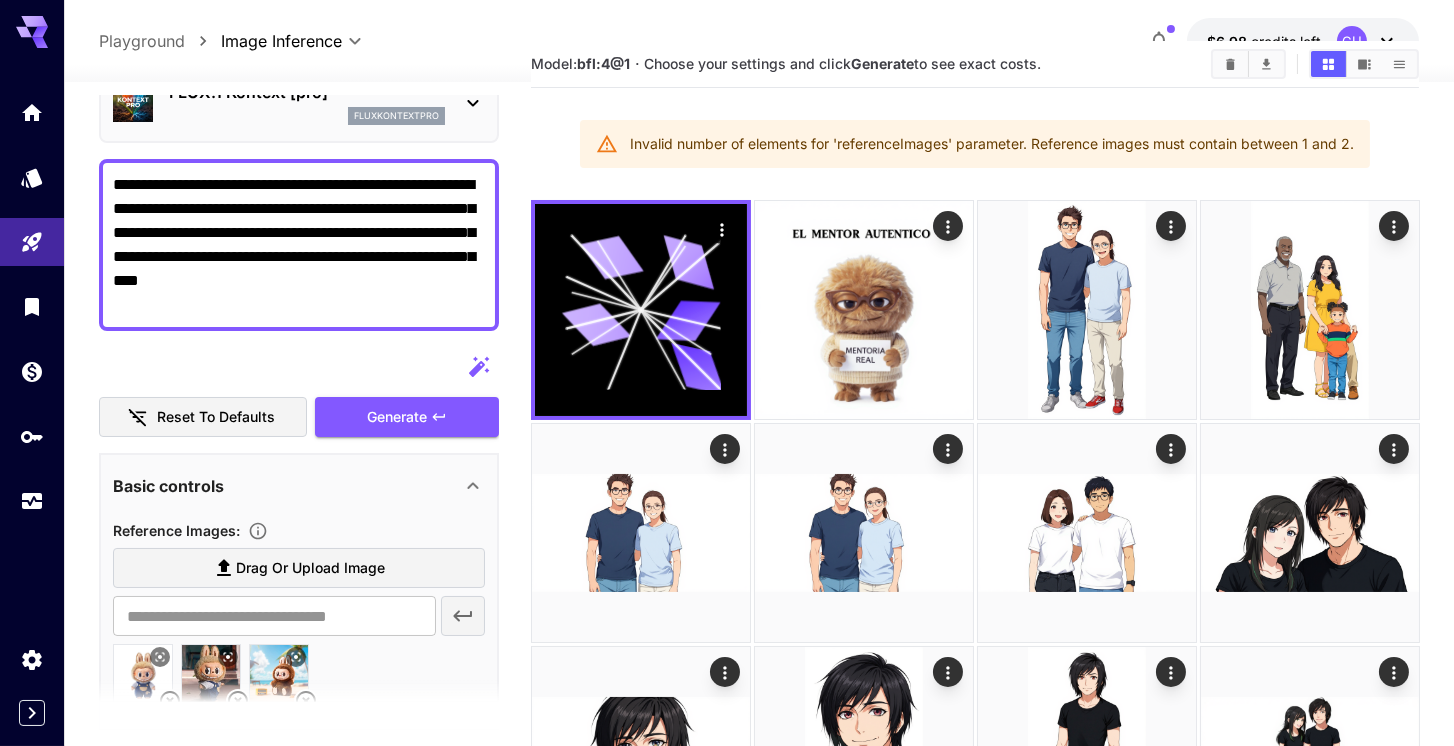 paste 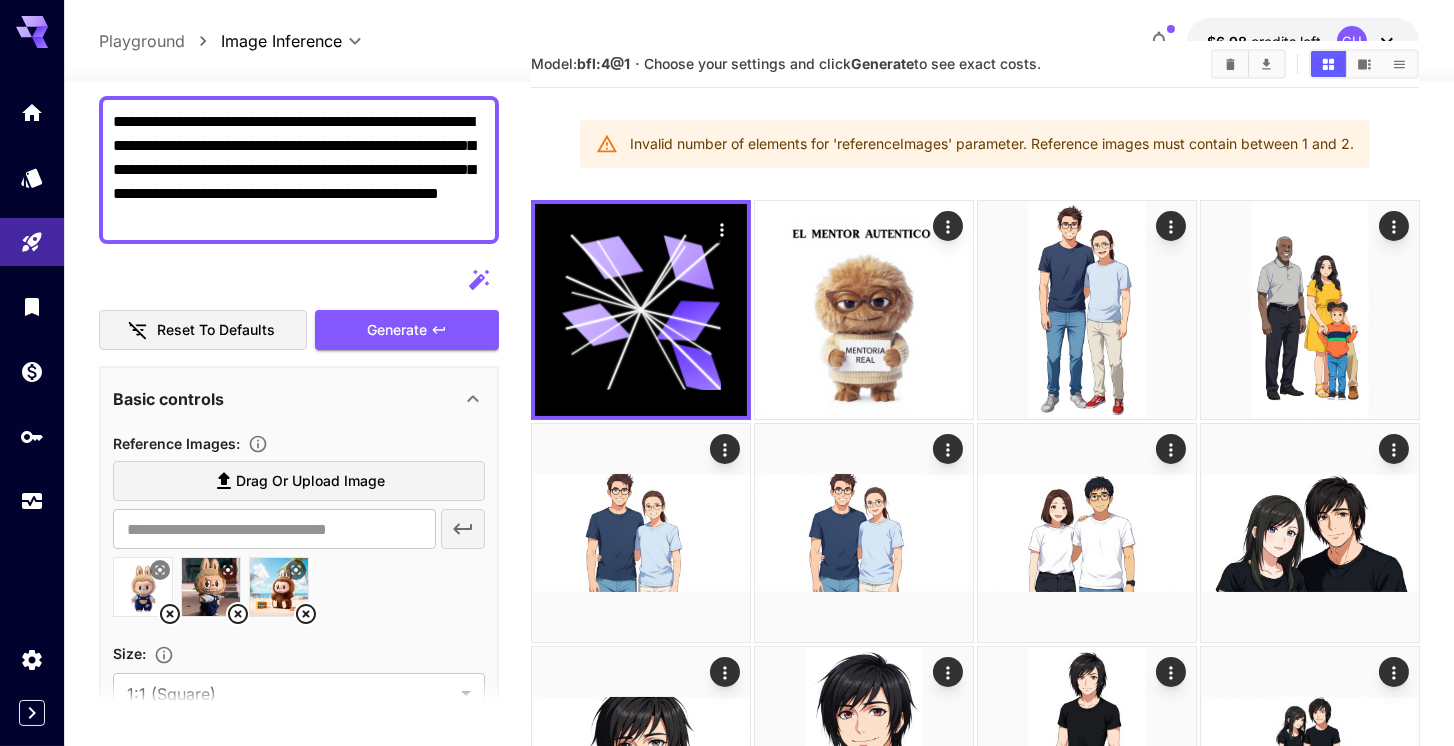 scroll, scrollTop: 219, scrollLeft: 0, axis: vertical 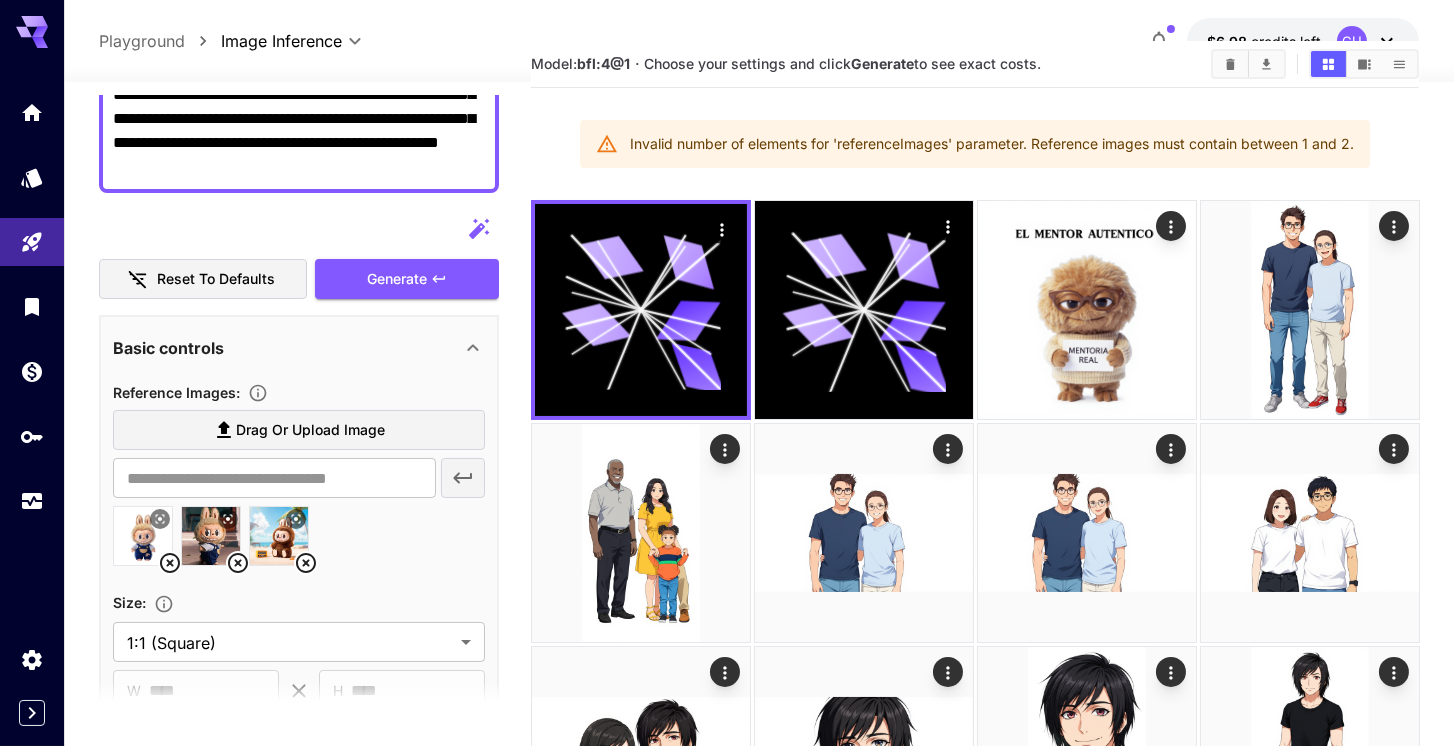 type on "**********" 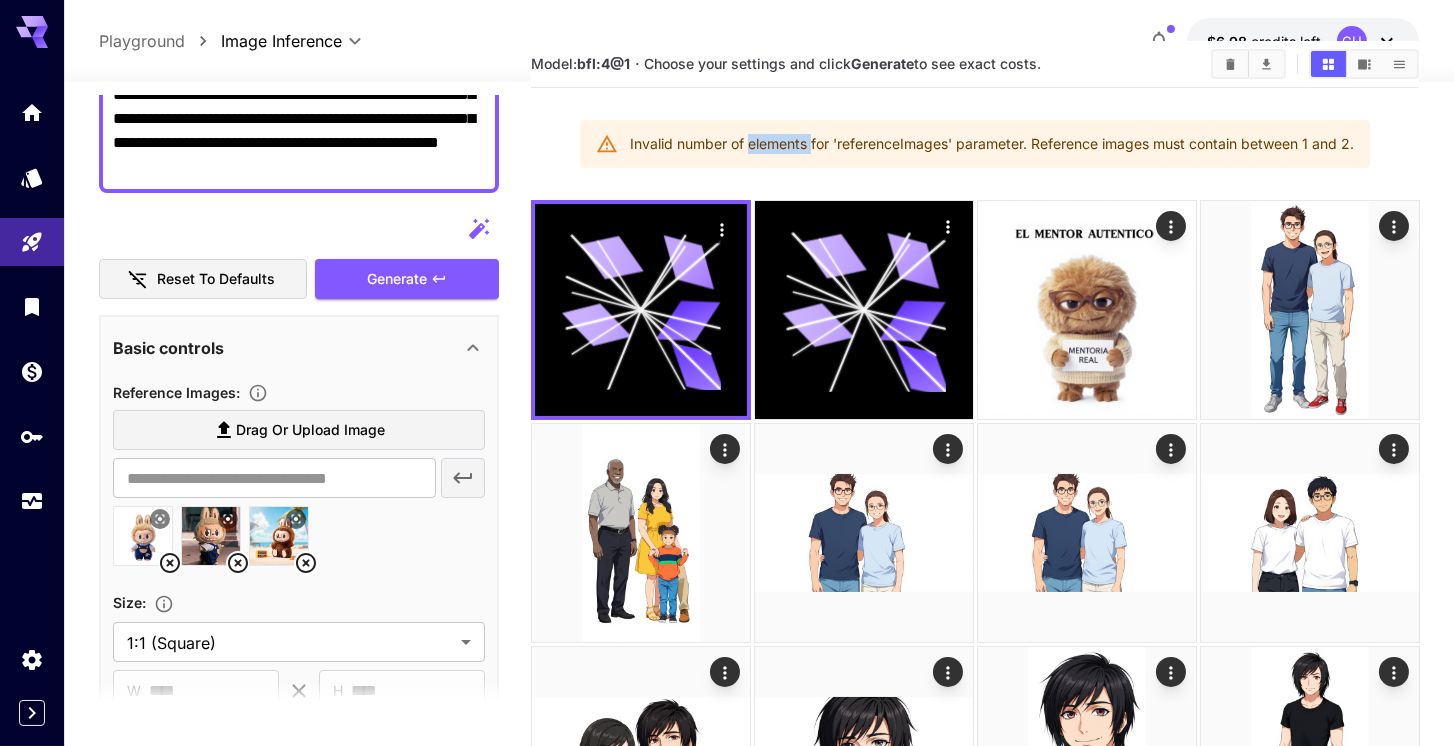 click on "Invalid number of elements for 'referenceImages' parameter. Reference images must contain between 1 and 2." at bounding box center (992, 144) 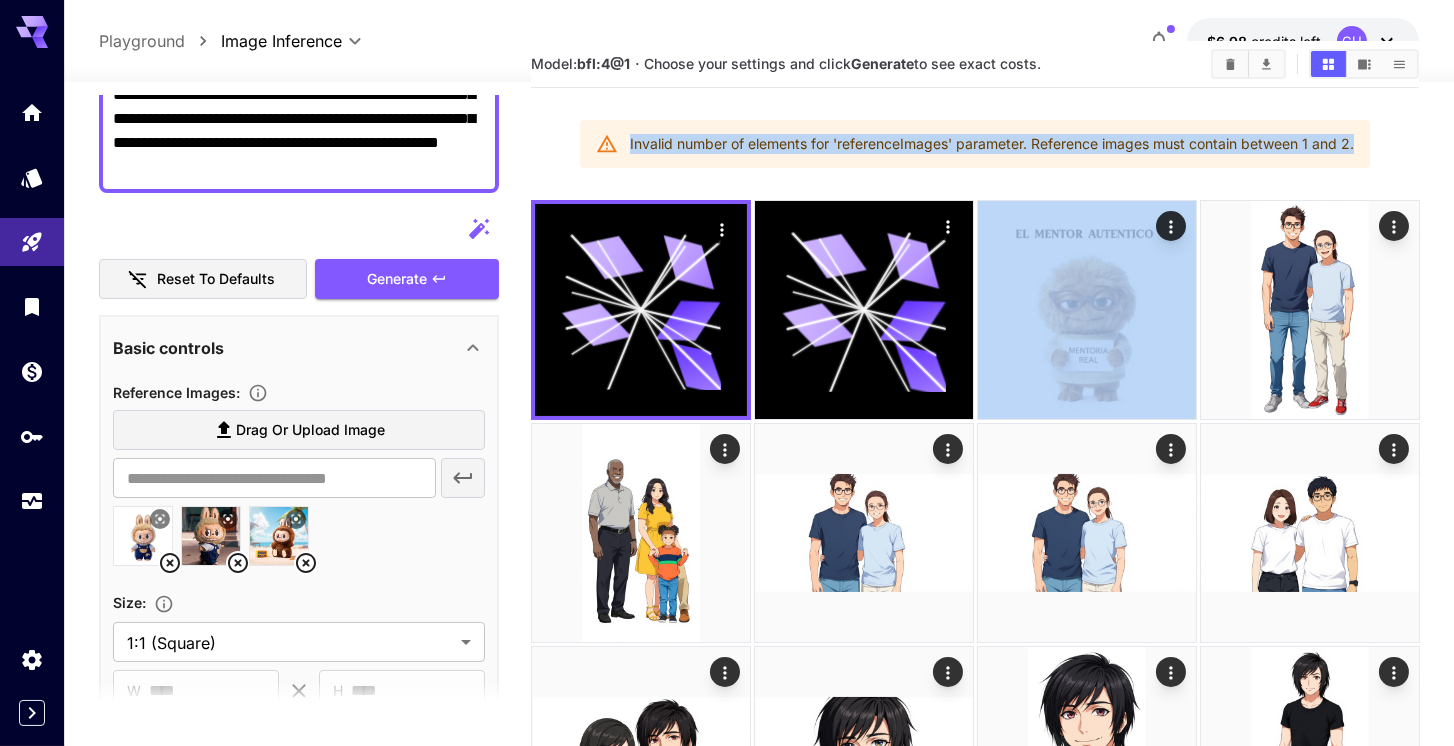 click on "Invalid number of elements for 'referenceImages' parameter. Reference images must contain between 1 and 2." at bounding box center (992, 144) 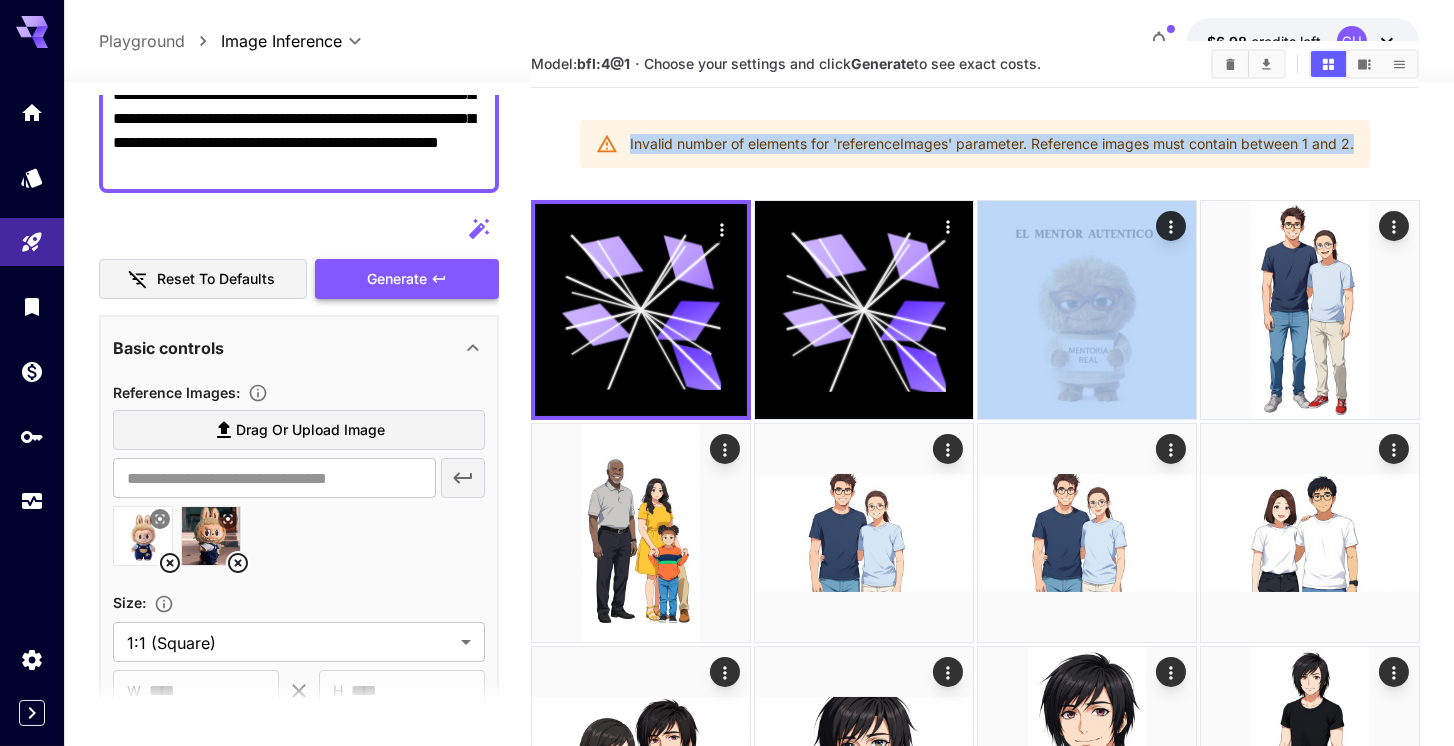 click on "Generate" at bounding box center (397, 279) 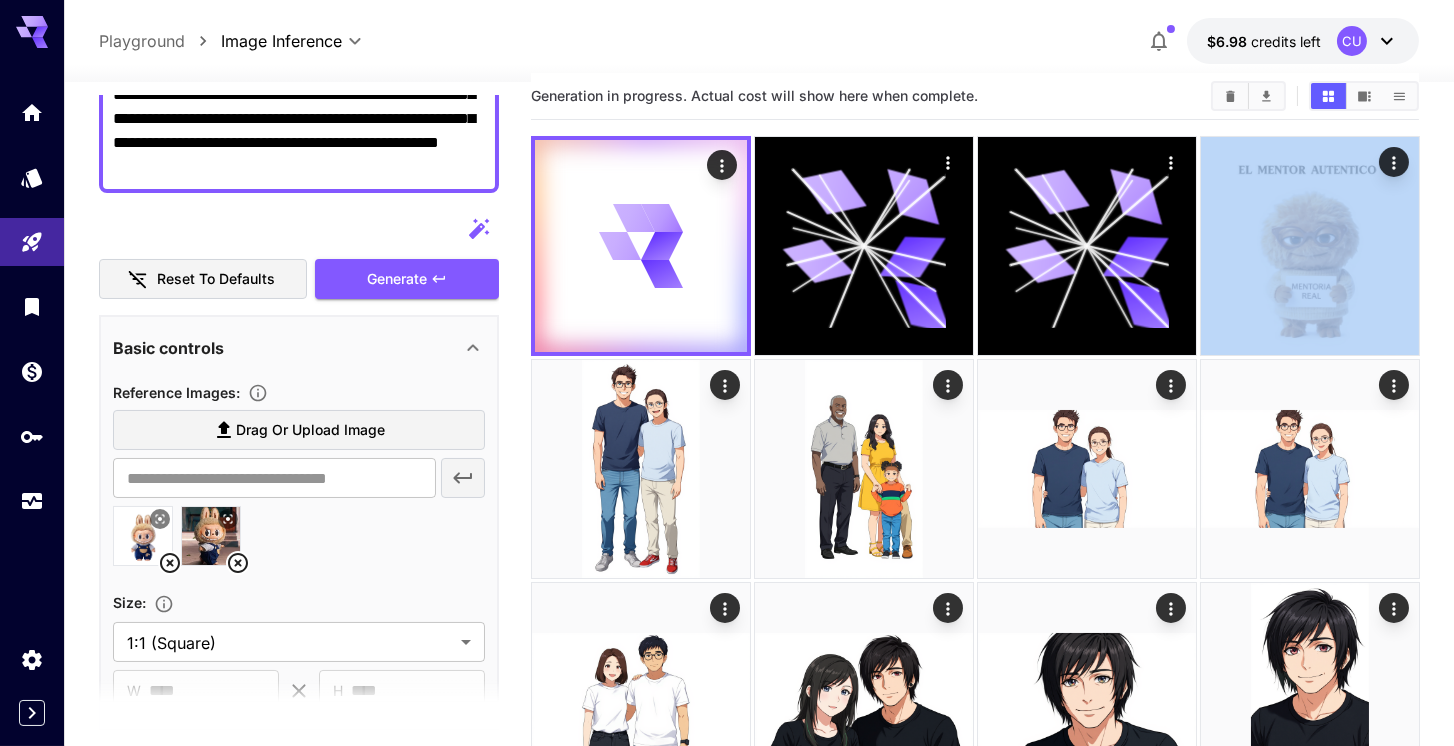 scroll, scrollTop: 0, scrollLeft: 0, axis: both 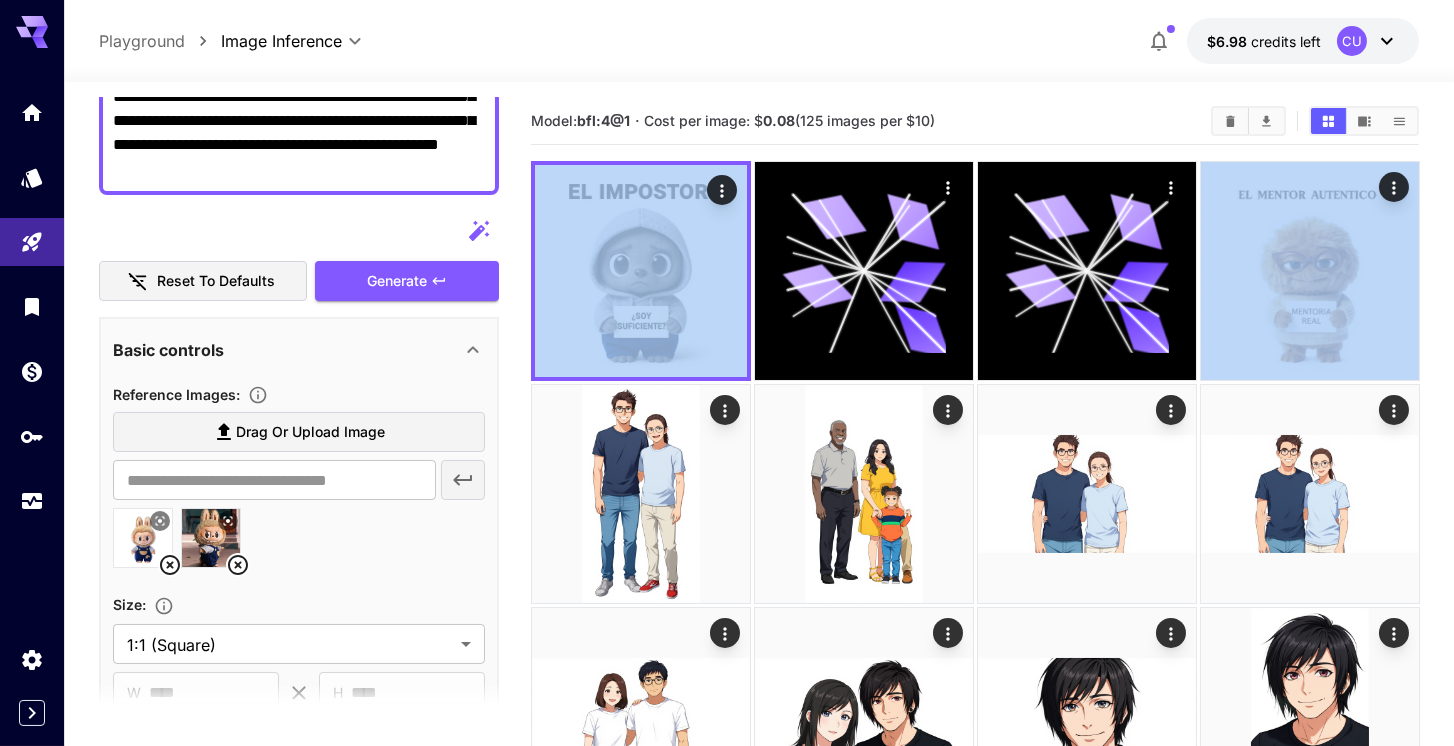 type 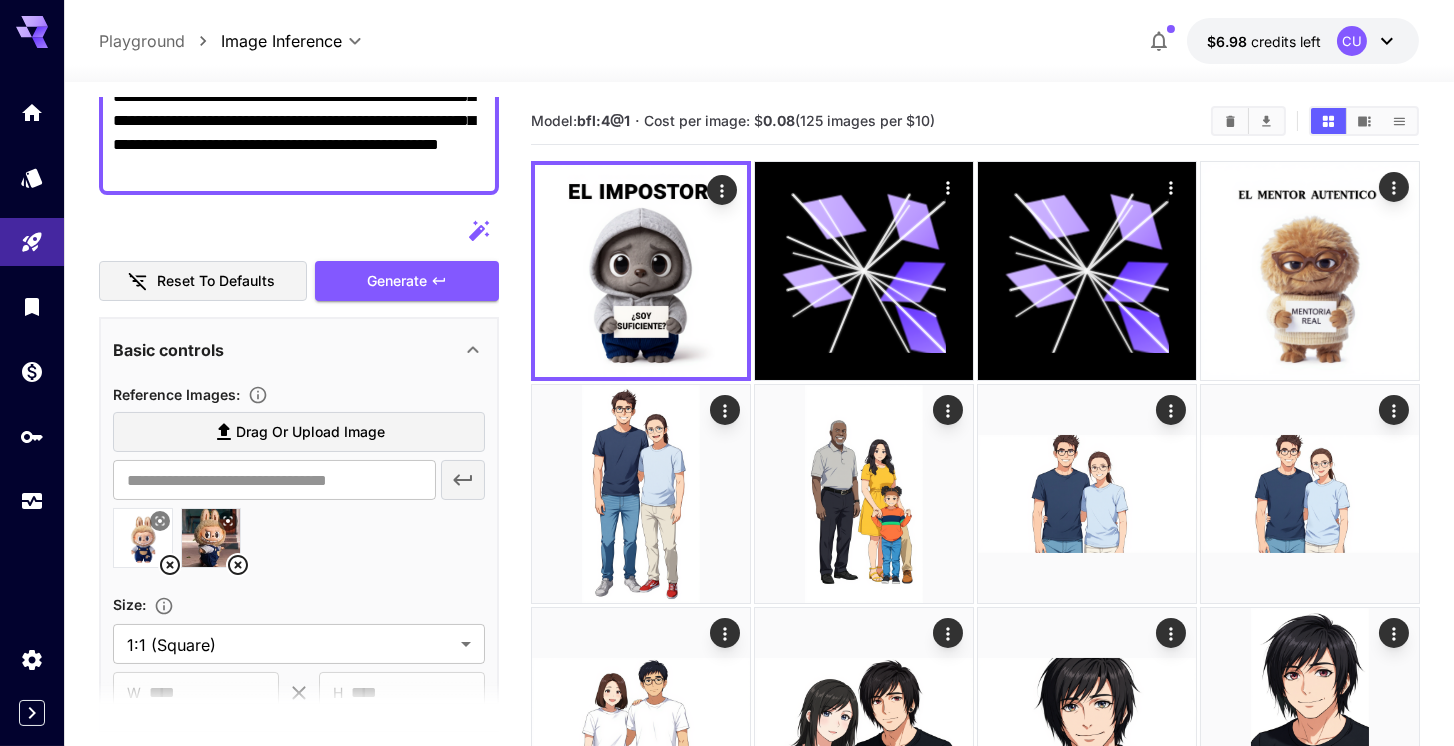 click on "**********" at bounding box center [299, 121] 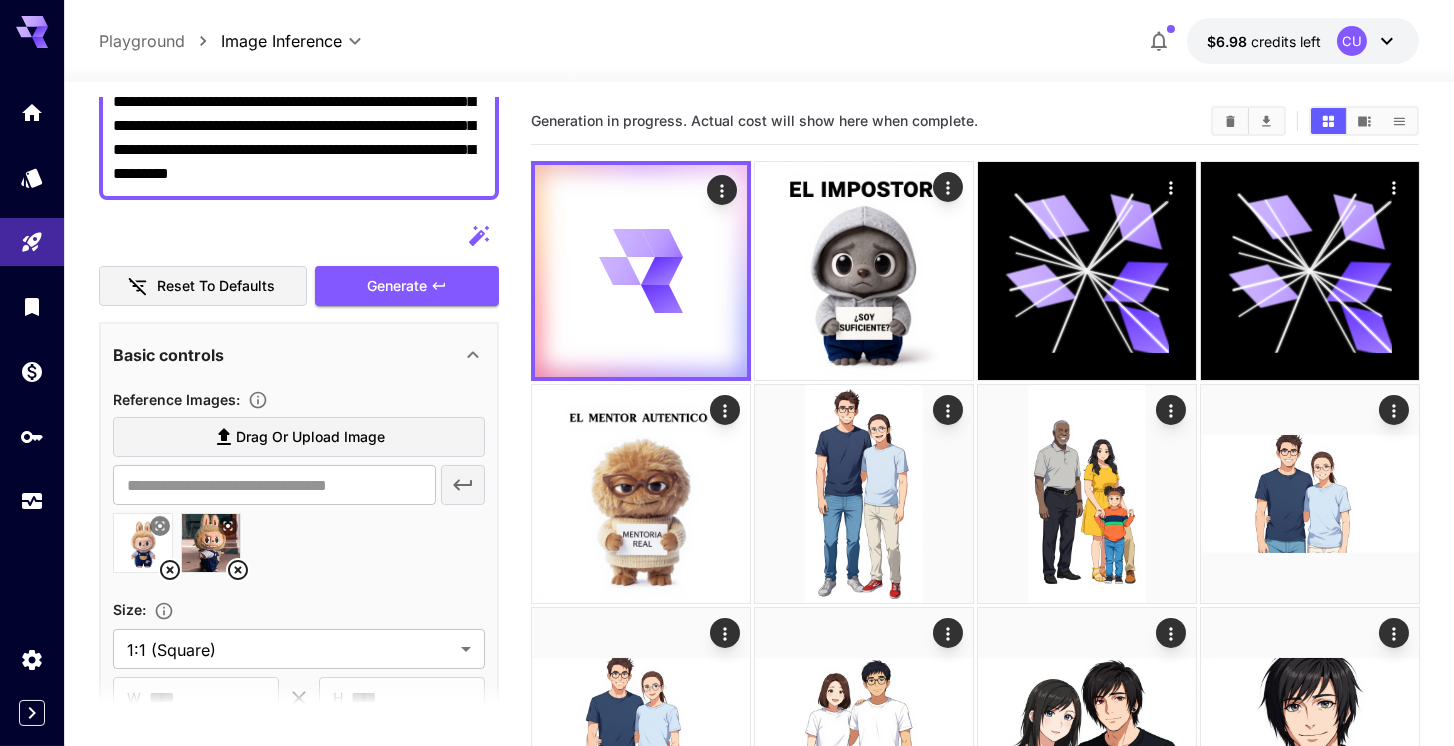 scroll, scrollTop: 57, scrollLeft: 0, axis: vertical 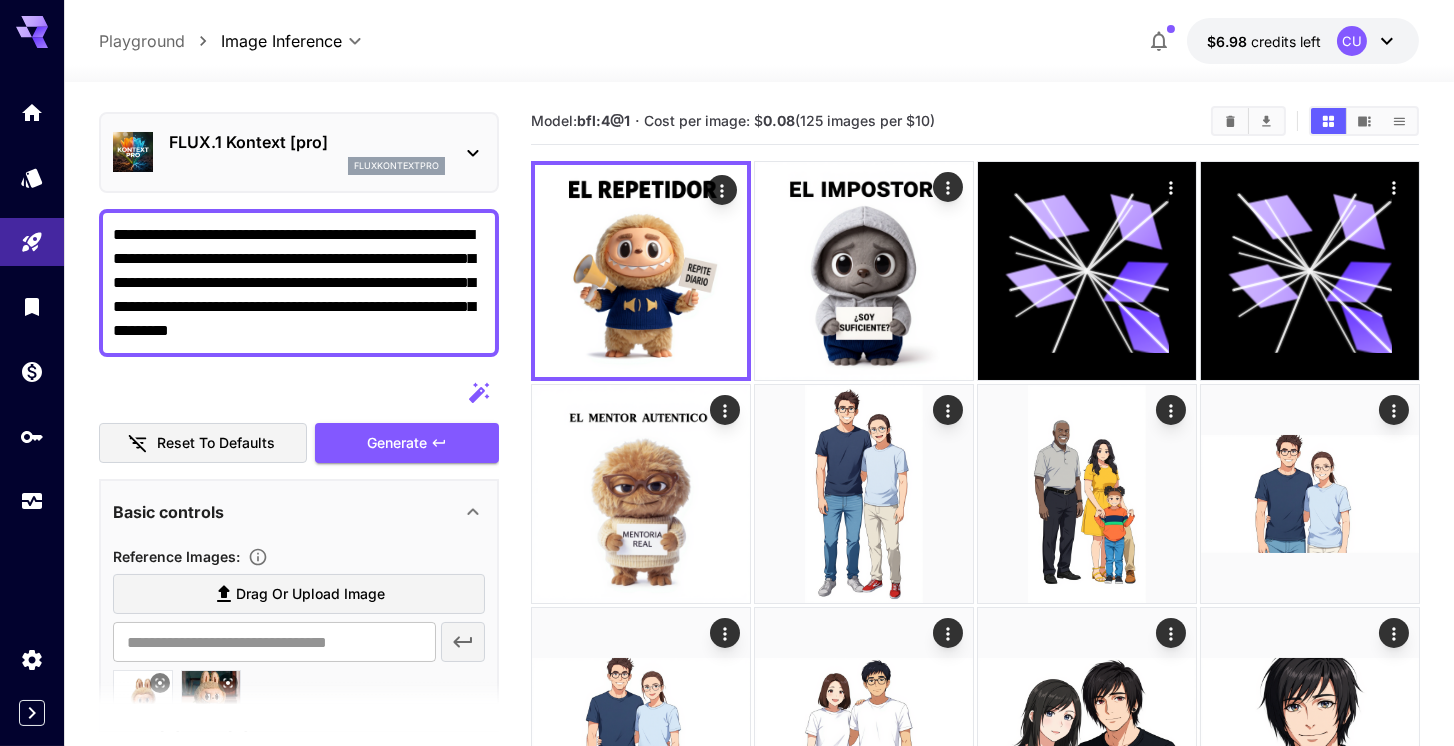click on "**********" at bounding box center [299, 283] 